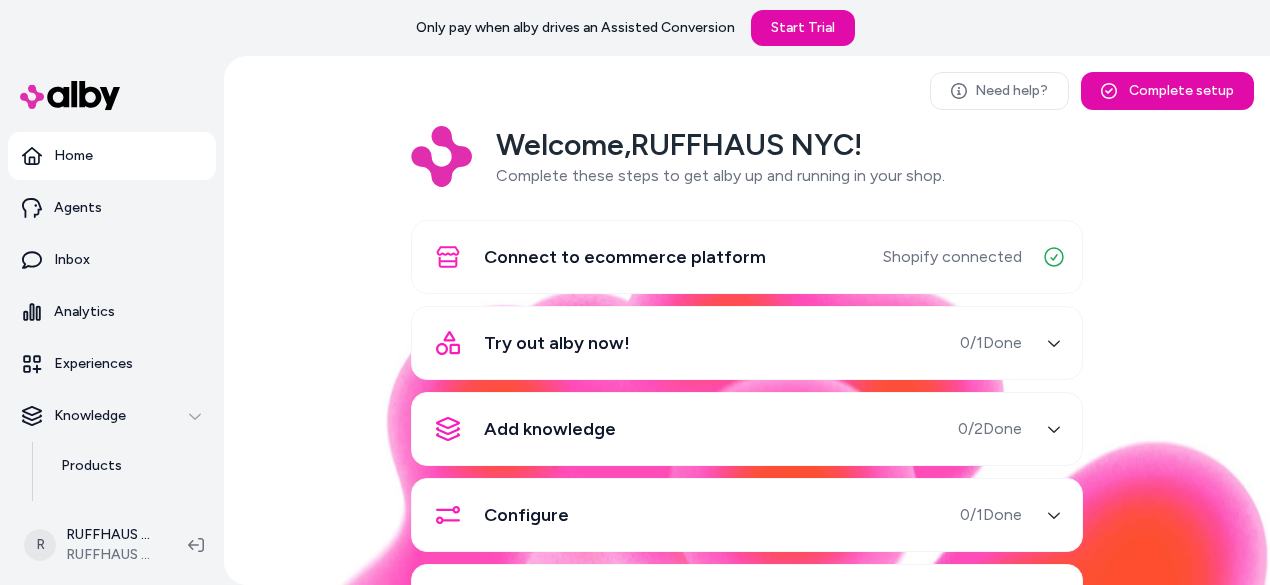 scroll, scrollTop: 0, scrollLeft: 0, axis: both 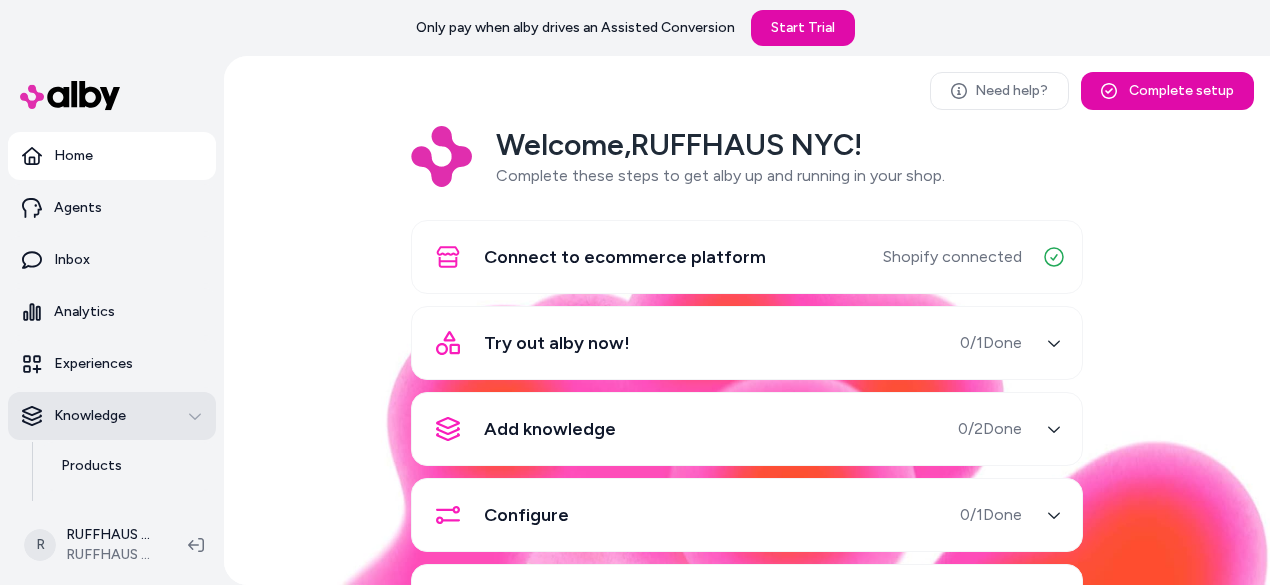 click on "Knowledge" at bounding box center (112, 416) 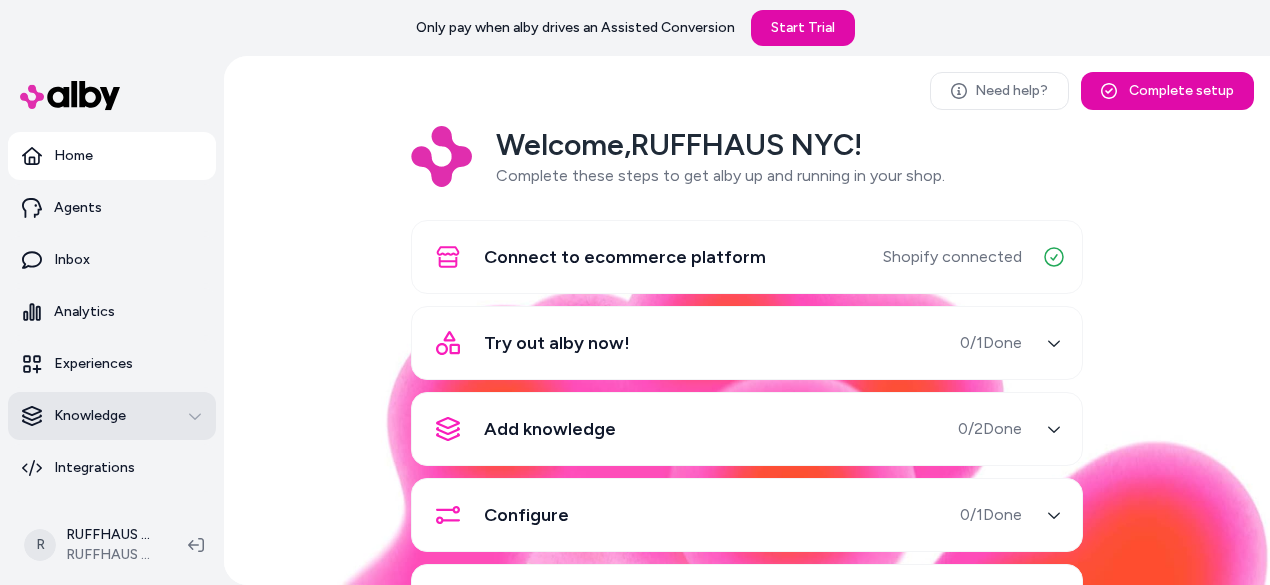 click on "Knowledge" at bounding box center (112, 416) 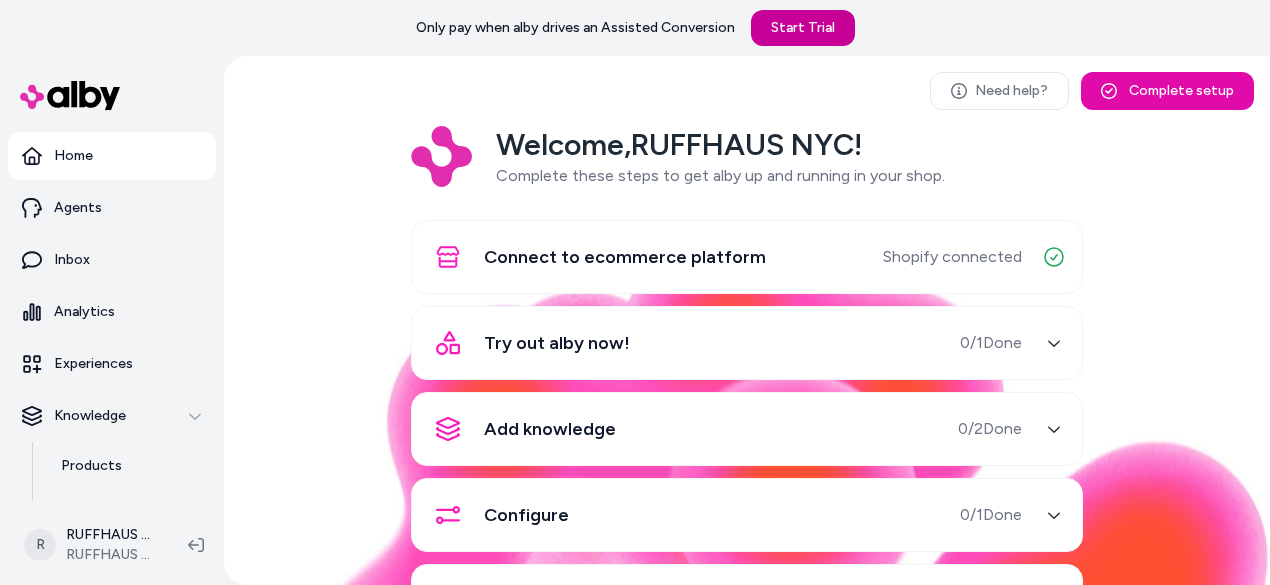 click on "Start Trial" at bounding box center [803, 28] 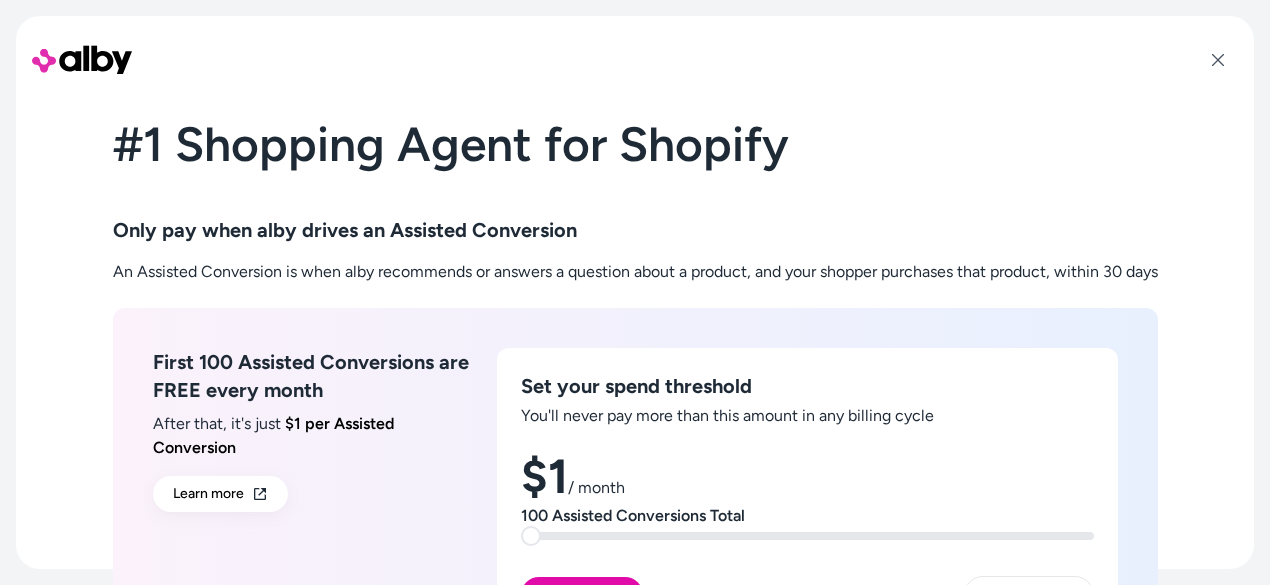 scroll, scrollTop: 215, scrollLeft: 0, axis: vertical 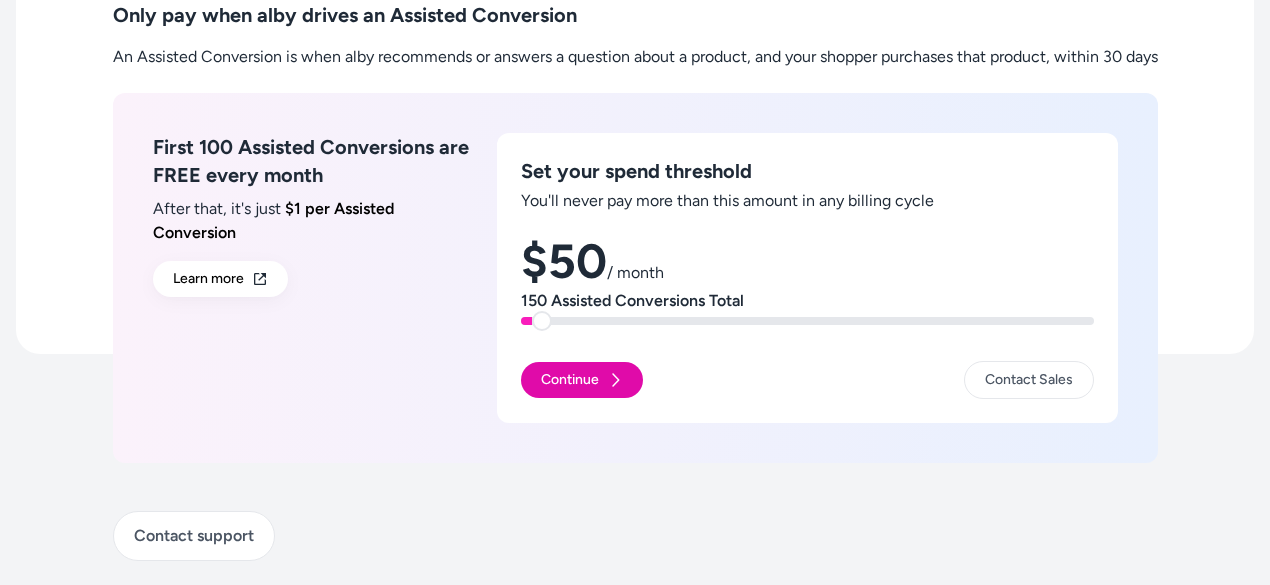 click at bounding box center (542, 321) 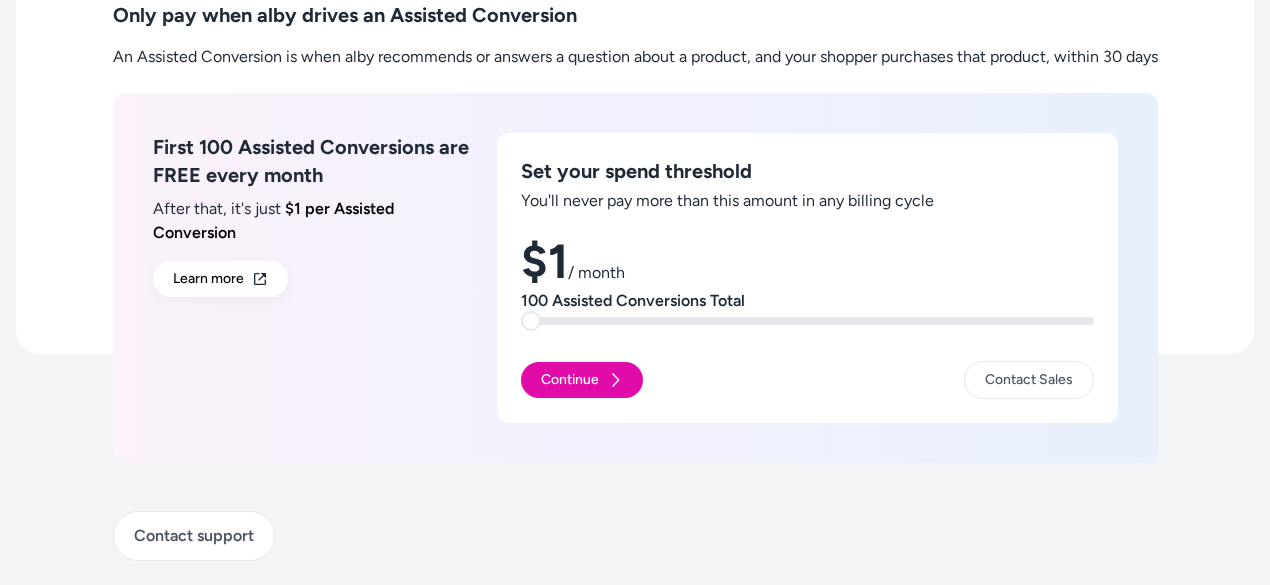 click at bounding box center (531, 321) 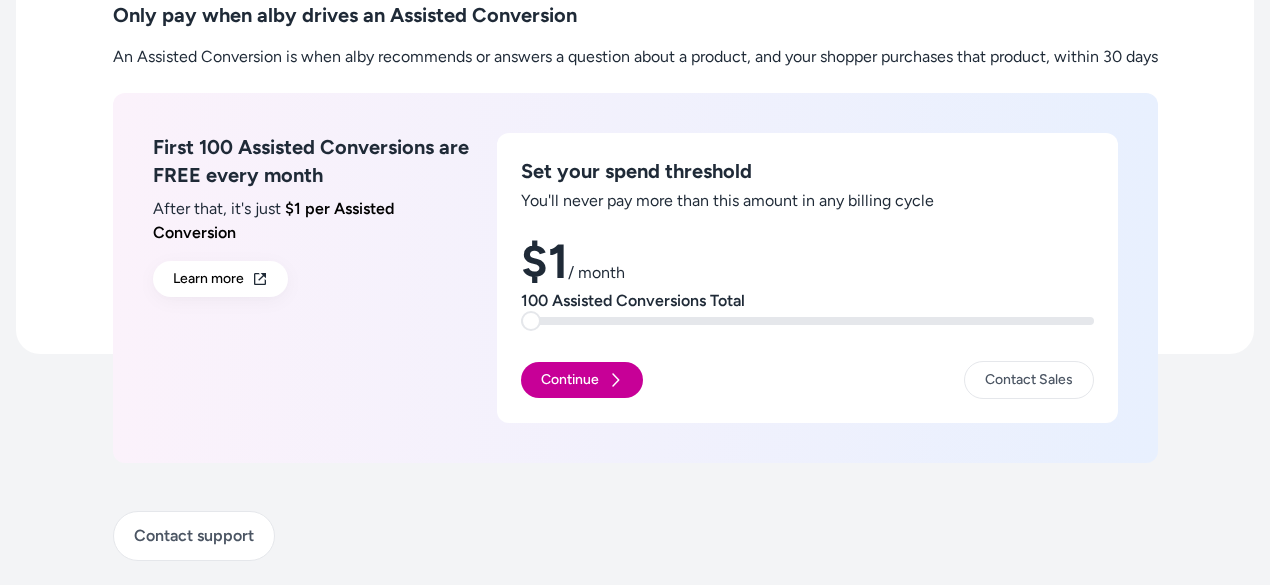 click on "Continue" at bounding box center (582, 380) 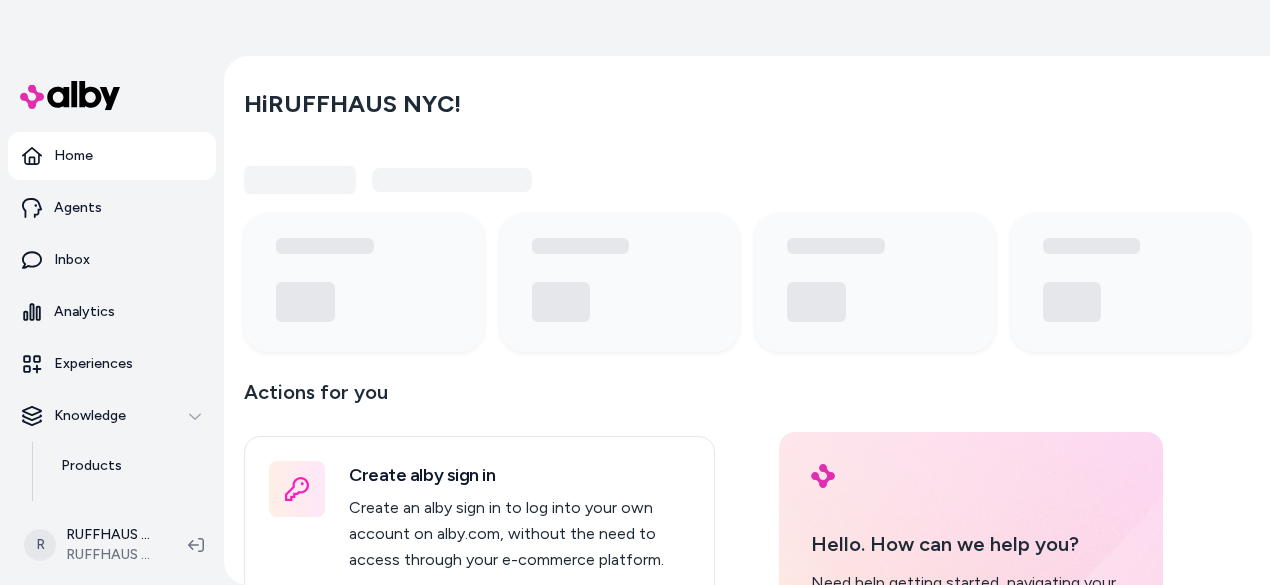 scroll, scrollTop: 0, scrollLeft: 0, axis: both 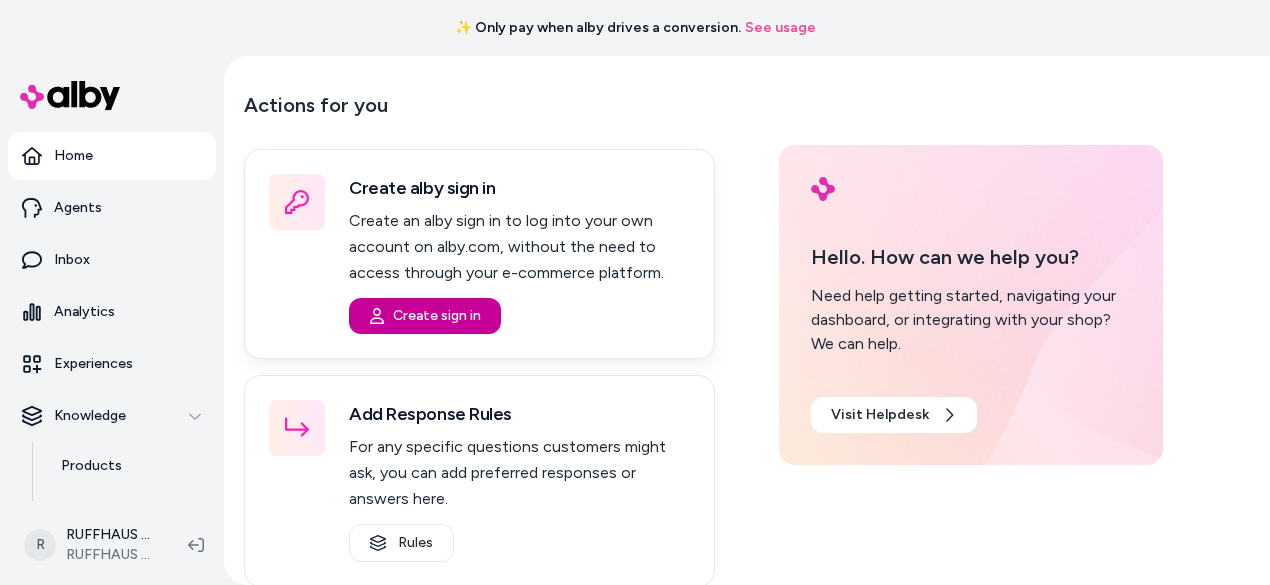 click on "Create sign in" at bounding box center (425, 316) 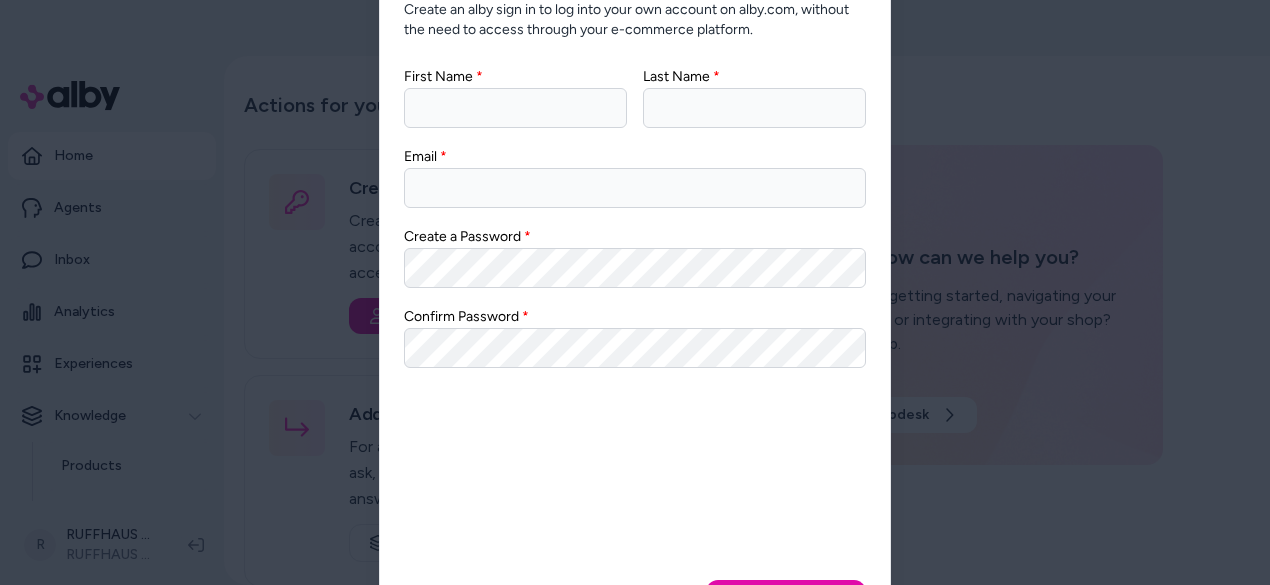 click on "First Name" at bounding box center (515, 108) 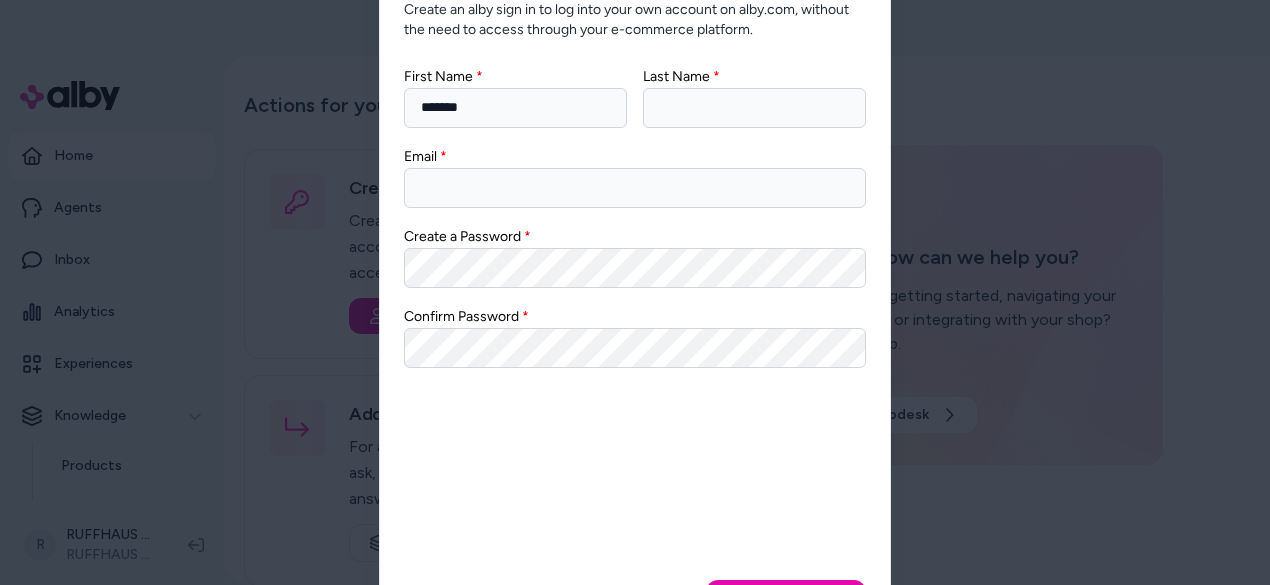type on "*******" 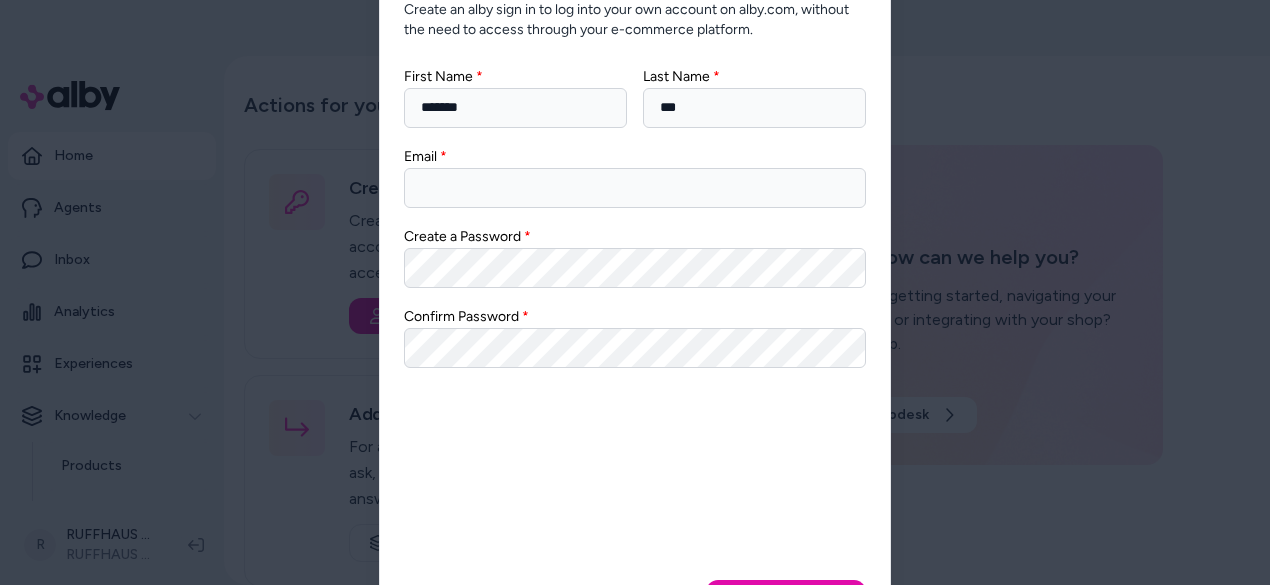type on "***" 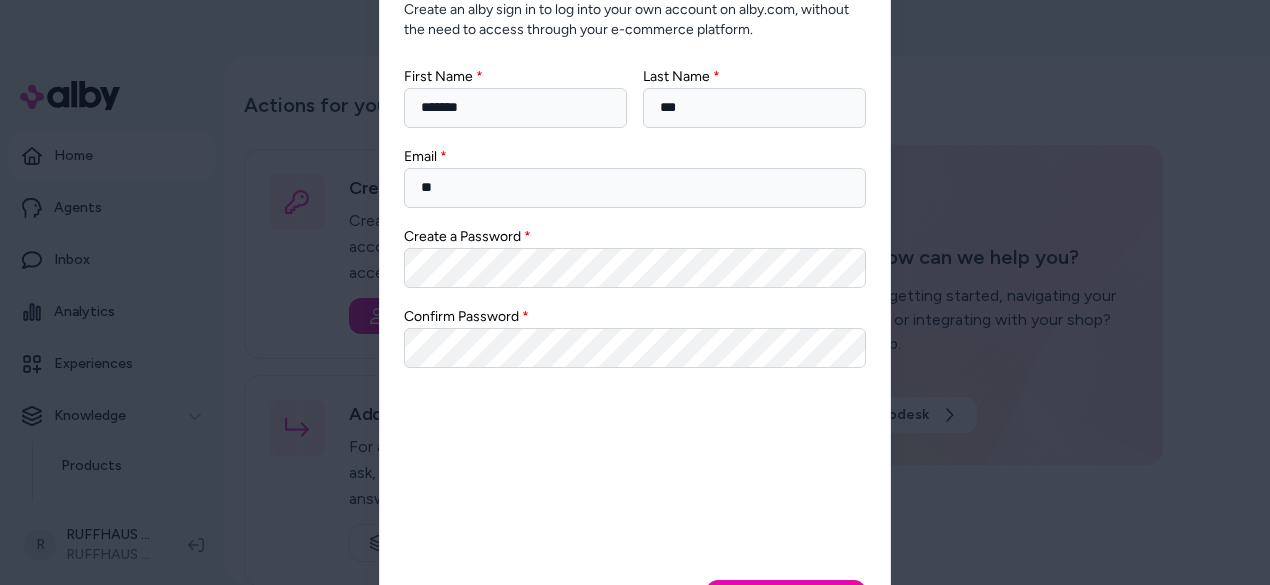 type on "**********" 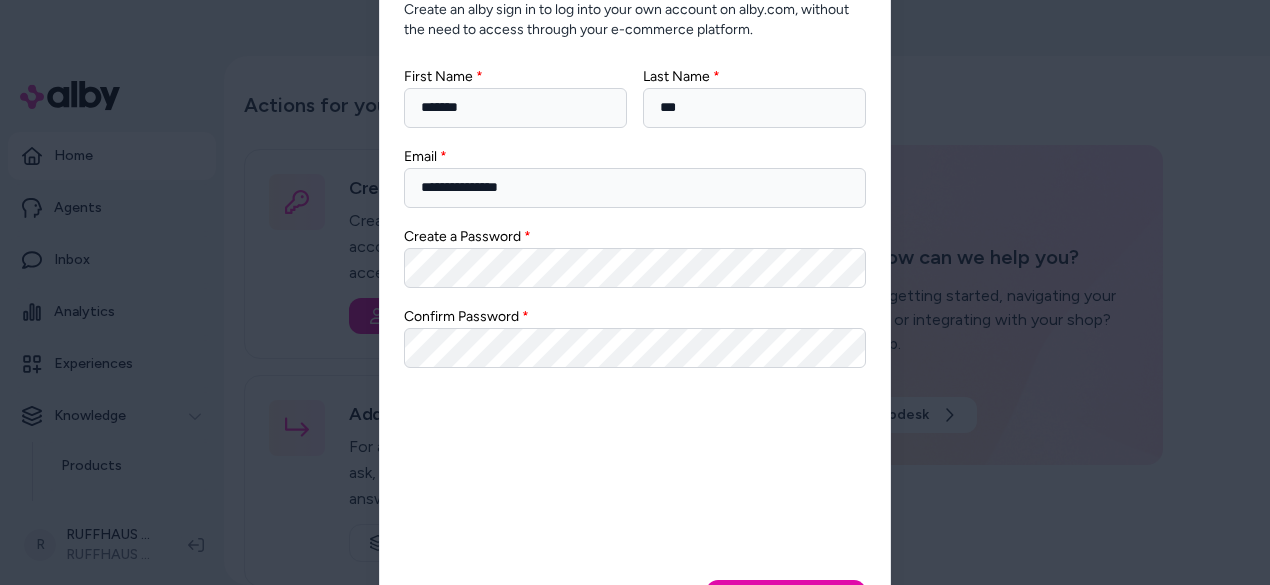 click on "**********" at bounding box center (635, 346) 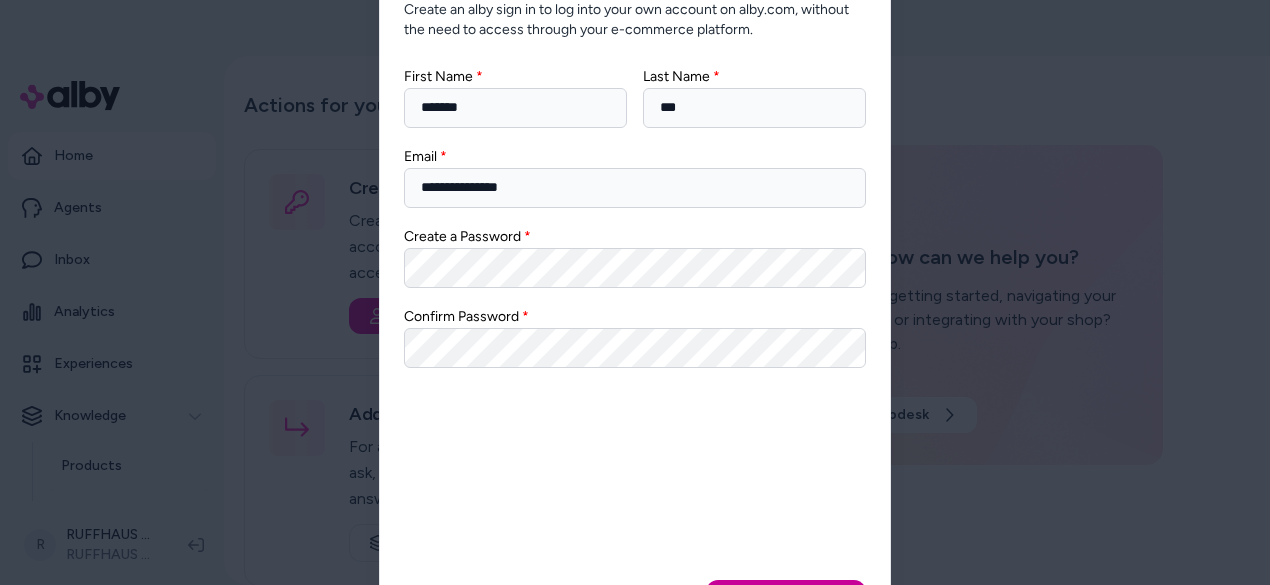 click on "Save" at bounding box center (786, 604) 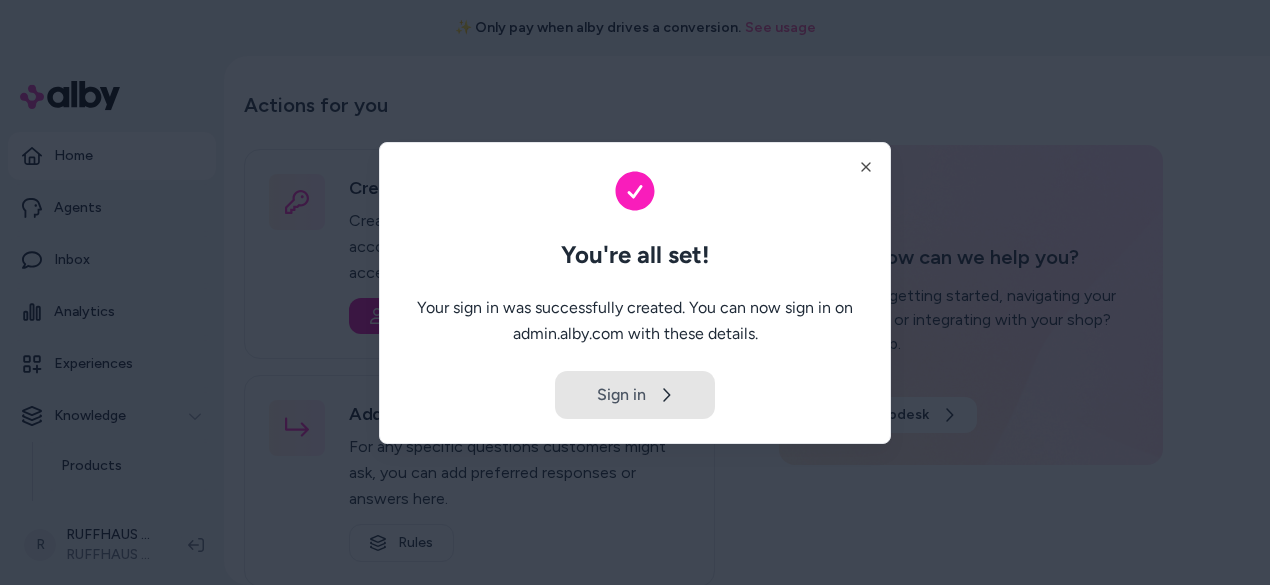 click on "Sign in" at bounding box center [635, 395] 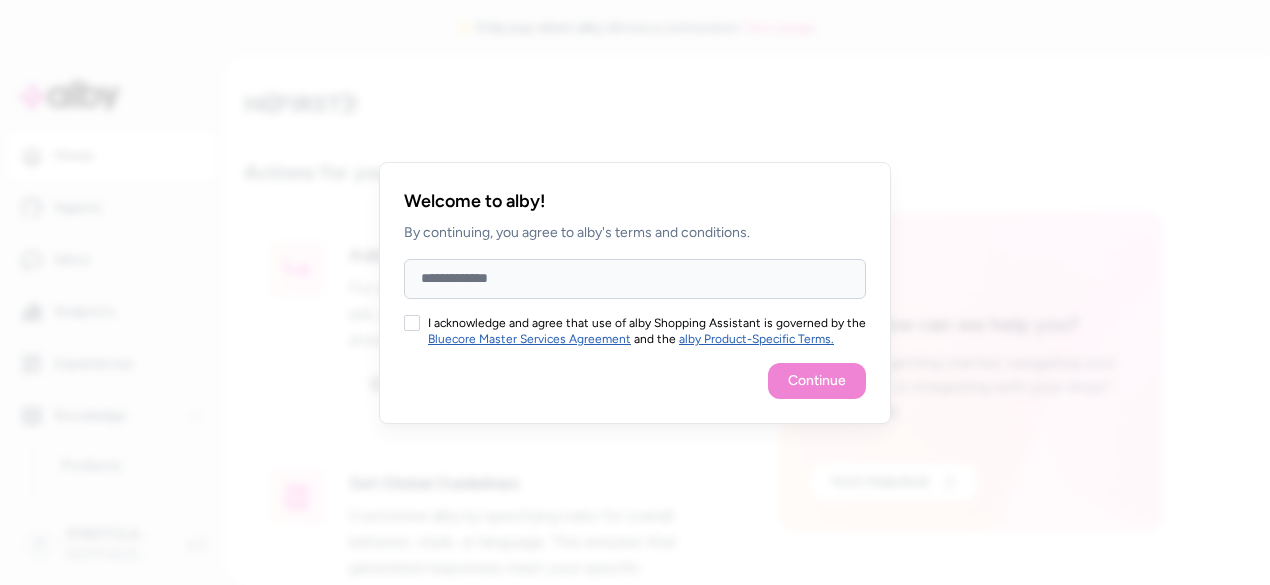 scroll, scrollTop: 0, scrollLeft: 0, axis: both 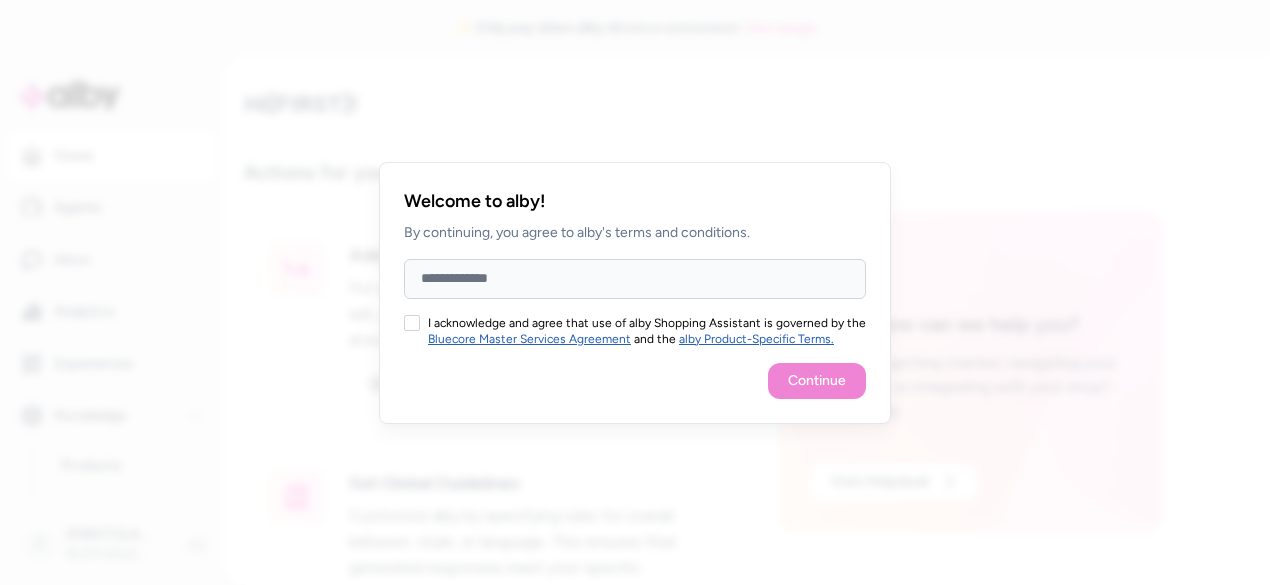 click on "Full Name" at bounding box center (635, 279) 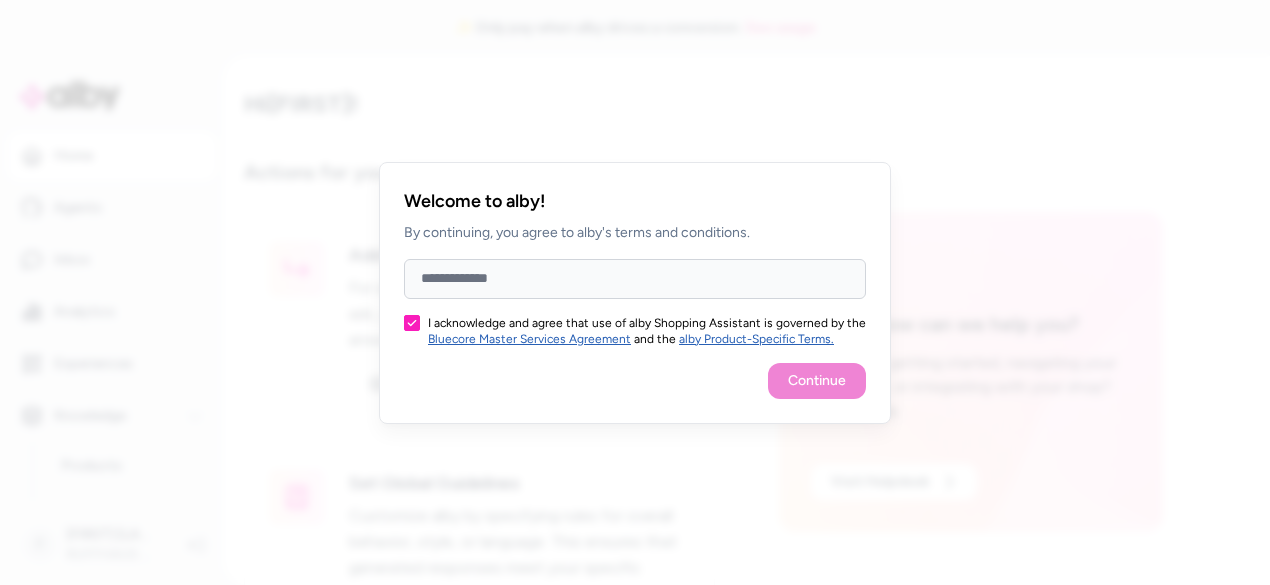 click on "Full Name" at bounding box center [635, 279] 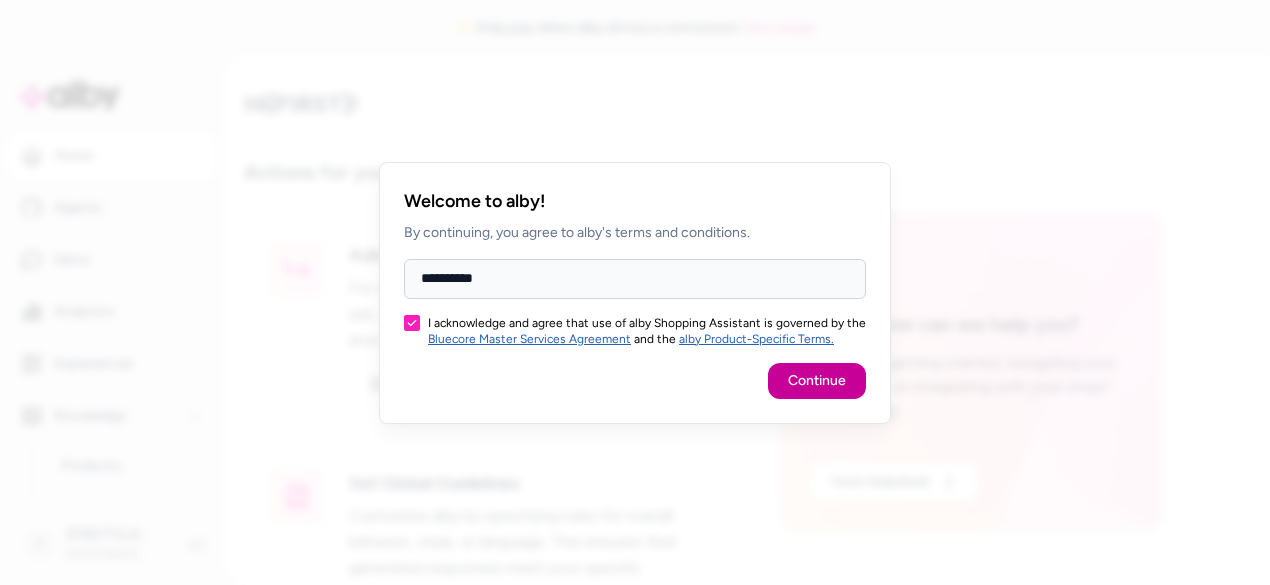type on "**********" 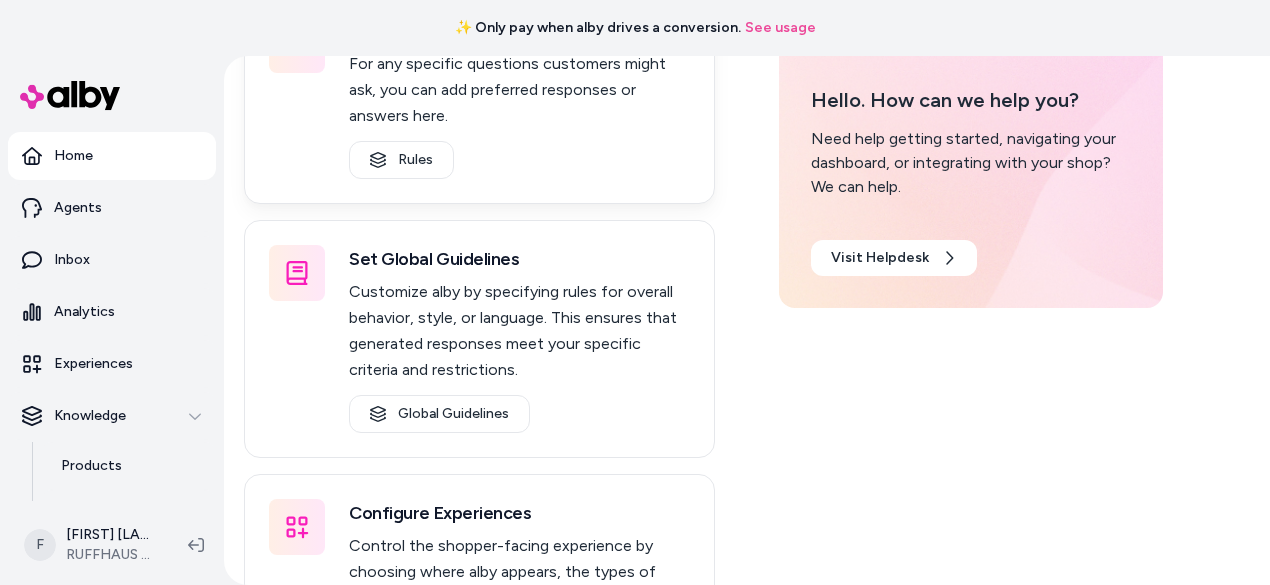 scroll, scrollTop: 371, scrollLeft: 0, axis: vertical 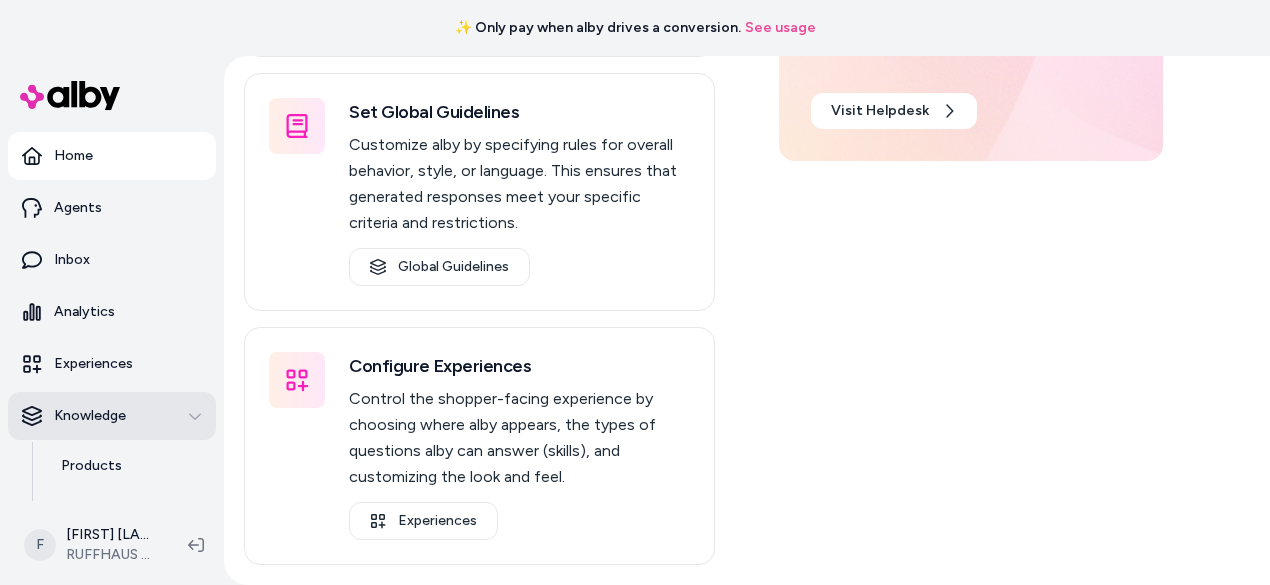 click on "Knowledge" at bounding box center [90, 416] 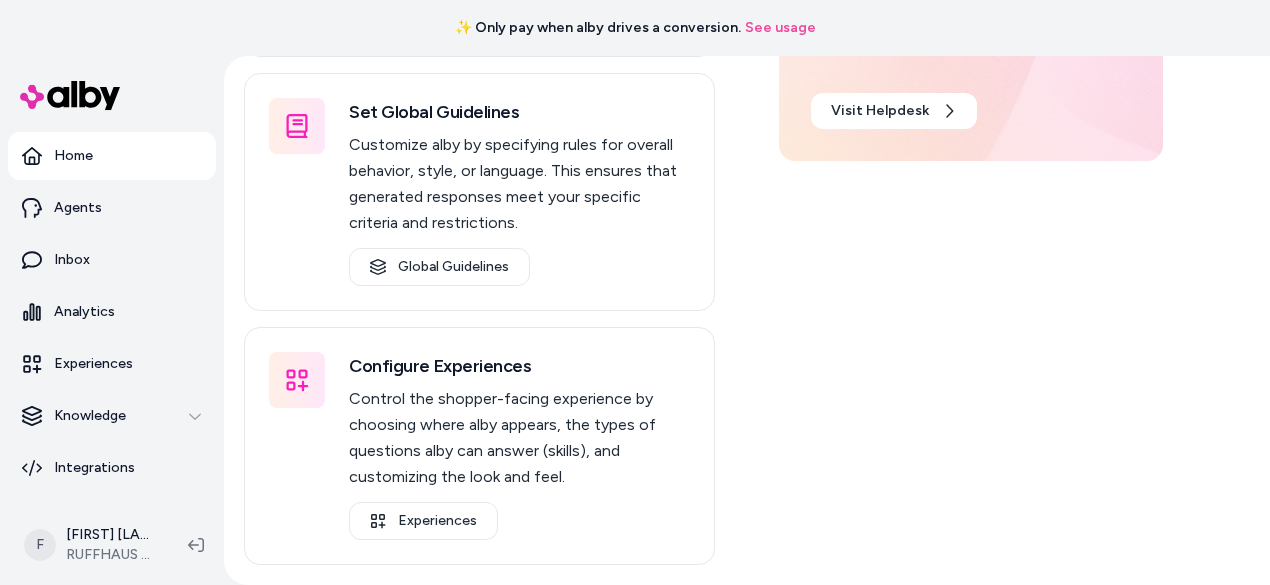 click at bounding box center [70, 95] 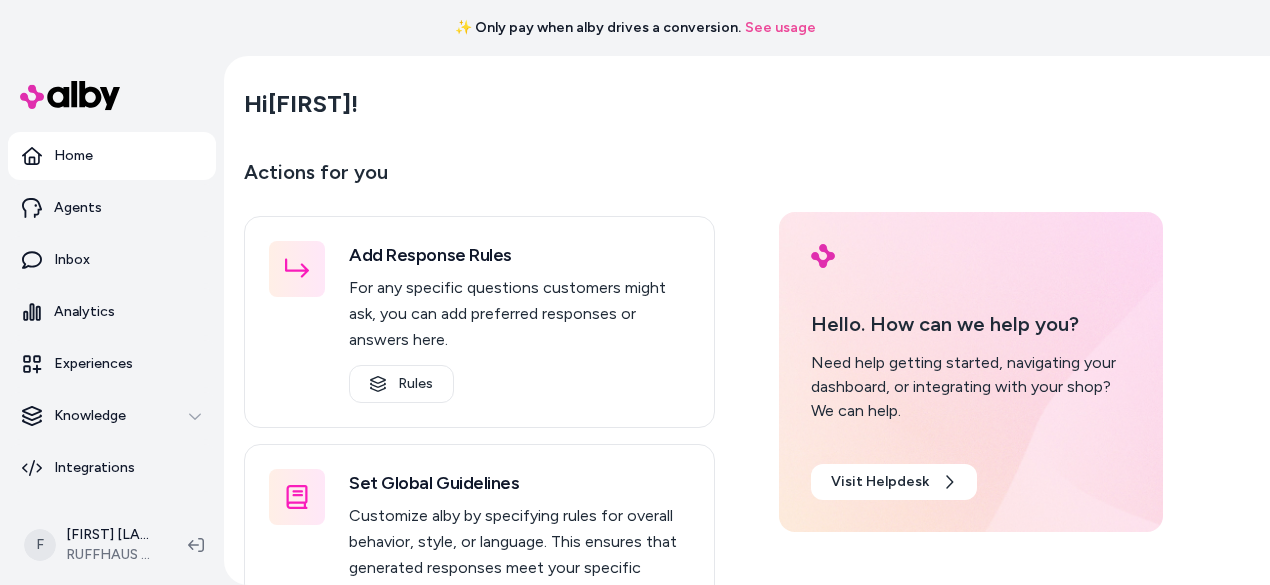 scroll, scrollTop: 56, scrollLeft: 0, axis: vertical 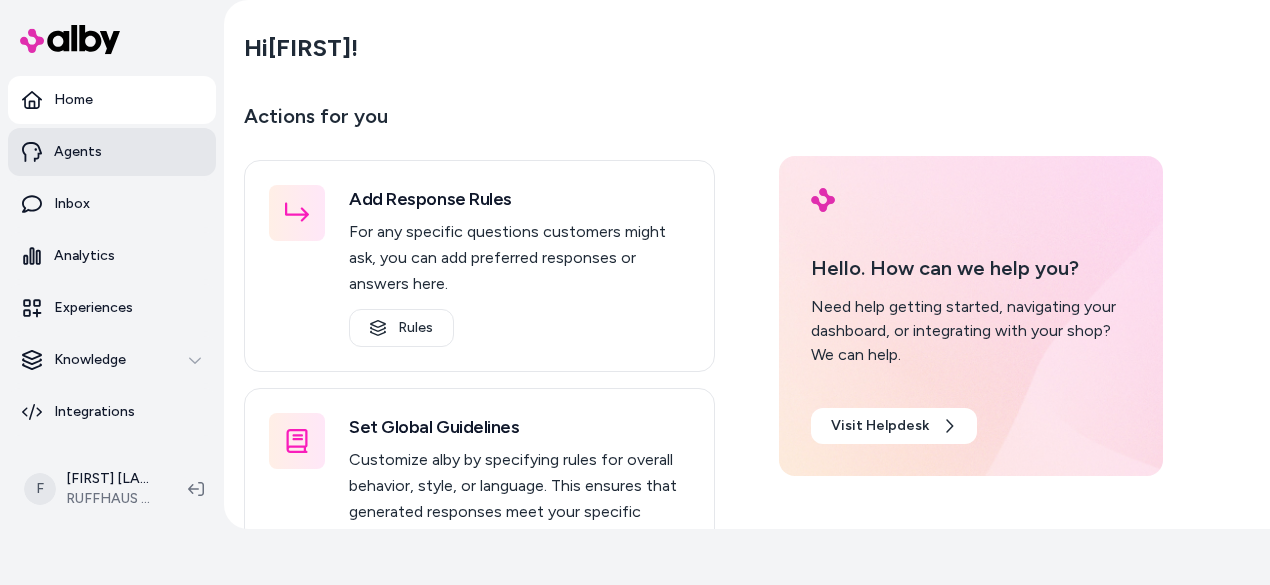 click on "Agents" at bounding box center (78, 152) 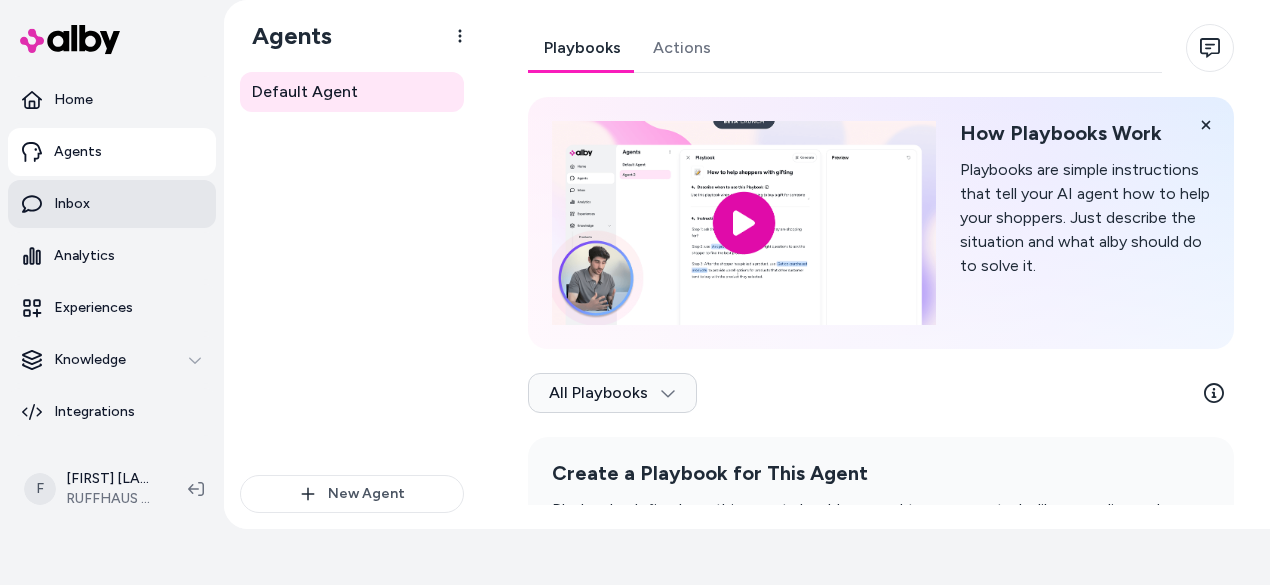 click on "Inbox" at bounding box center [112, 204] 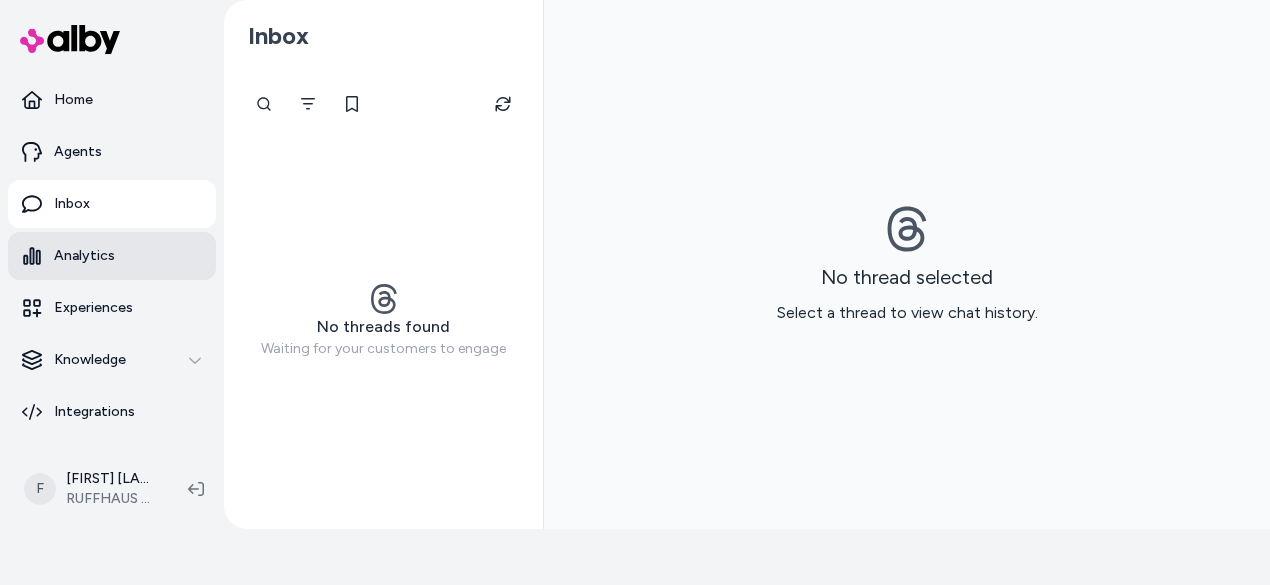 click on "Analytics" at bounding box center [84, 256] 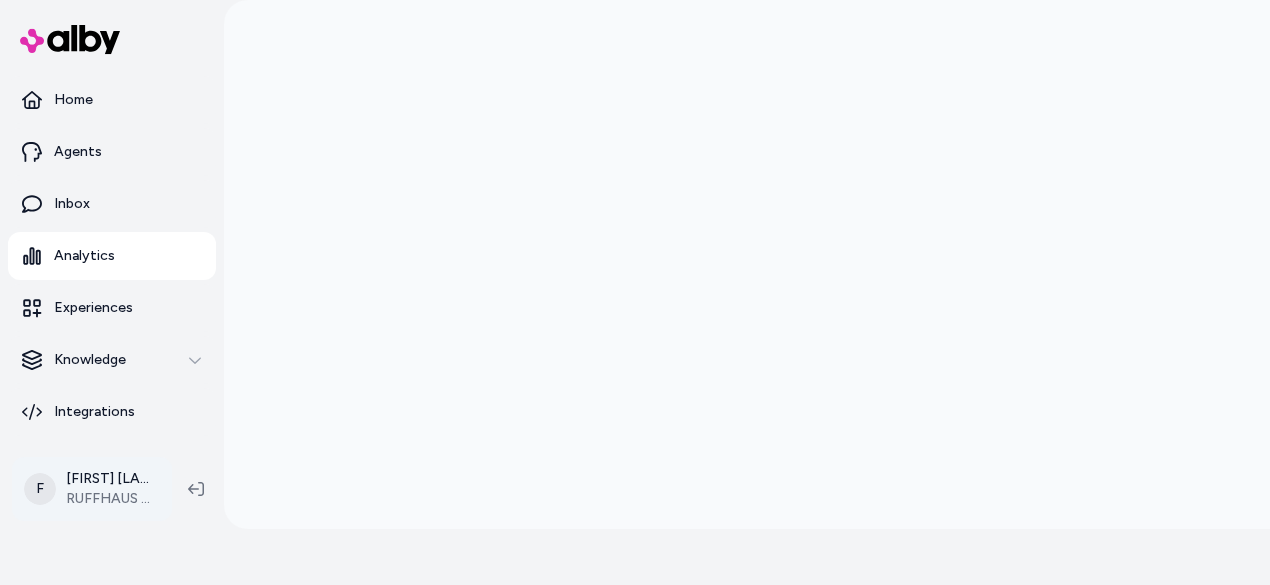 click on "✨ Only pay when alby drives a conversion. See usage Home Agents Inbox Analytics Experiences Knowledge Integrations F [NAME] [LAST]" at bounding box center [635, 236] 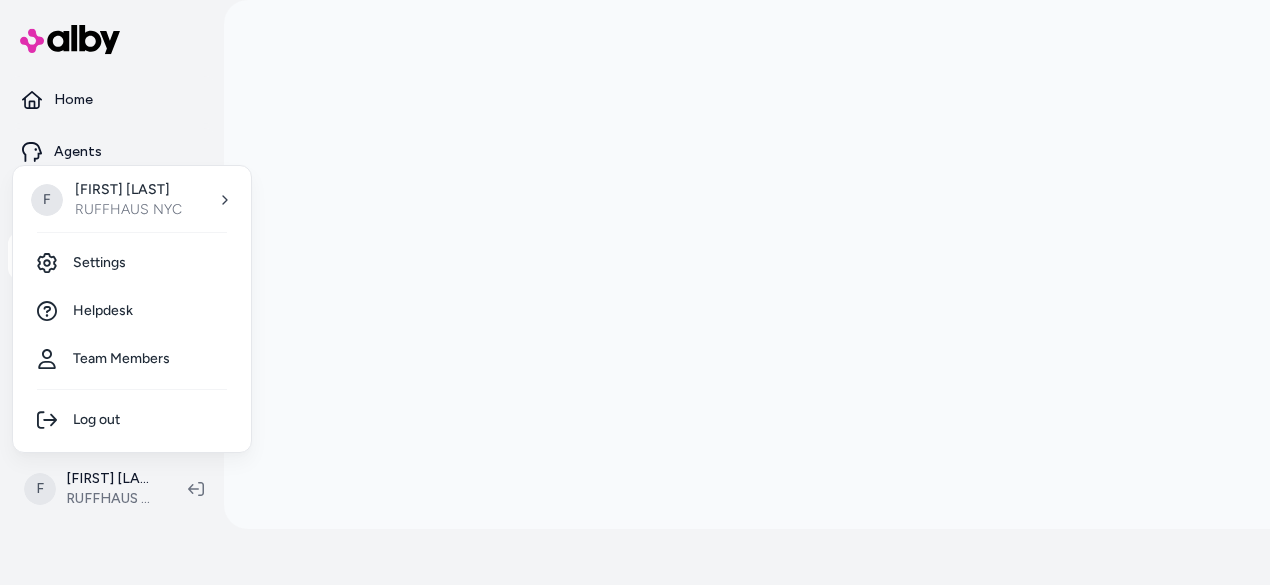 click on "✨ Only pay when alby drives a conversion.   See usage Home Agents Inbox Analytics Experiences Knowledge Integrations [FIRST] [LAST] RUFFHAUS NYC [FIRST]   [LAST] RUFFHAUS NYC Settings Helpdesk Team Members Log out" at bounding box center [635, 236] 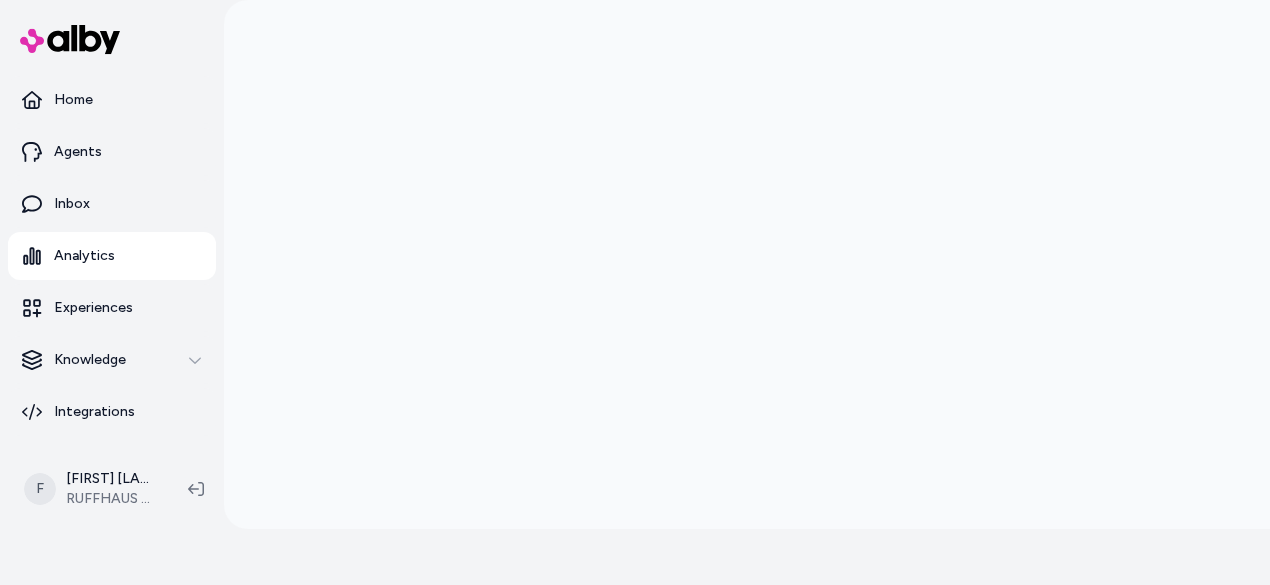 click at bounding box center (70, 39) 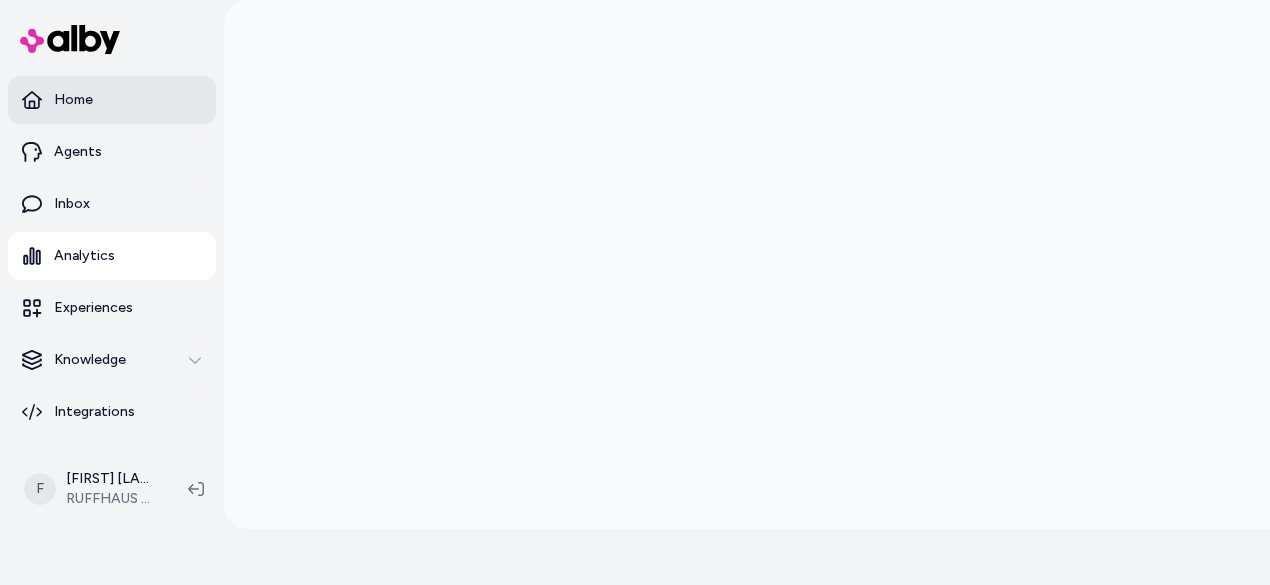click on "Home" at bounding box center [112, 100] 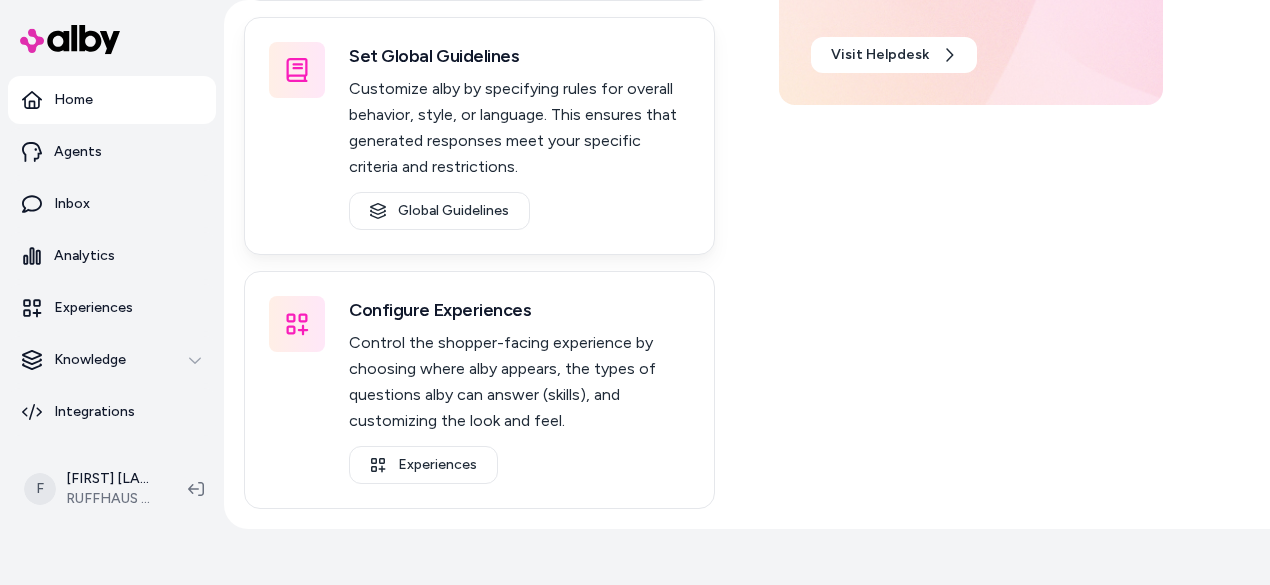 scroll, scrollTop: 351, scrollLeft: 0, axis: vertical 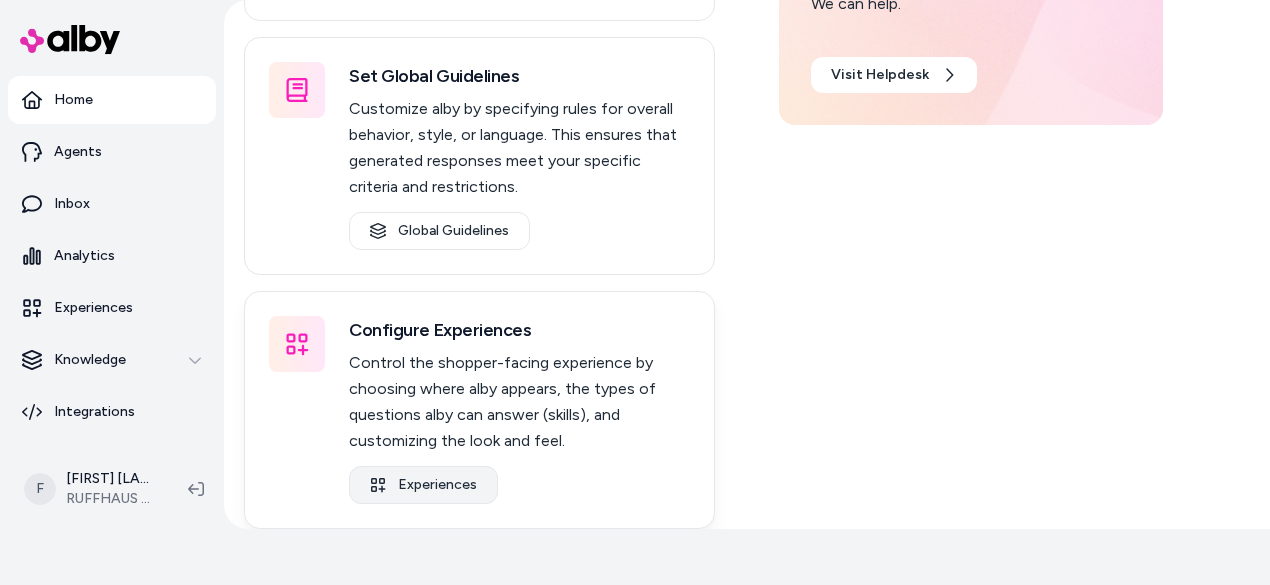 click on "Experiences" at bounding box center (423, 485) 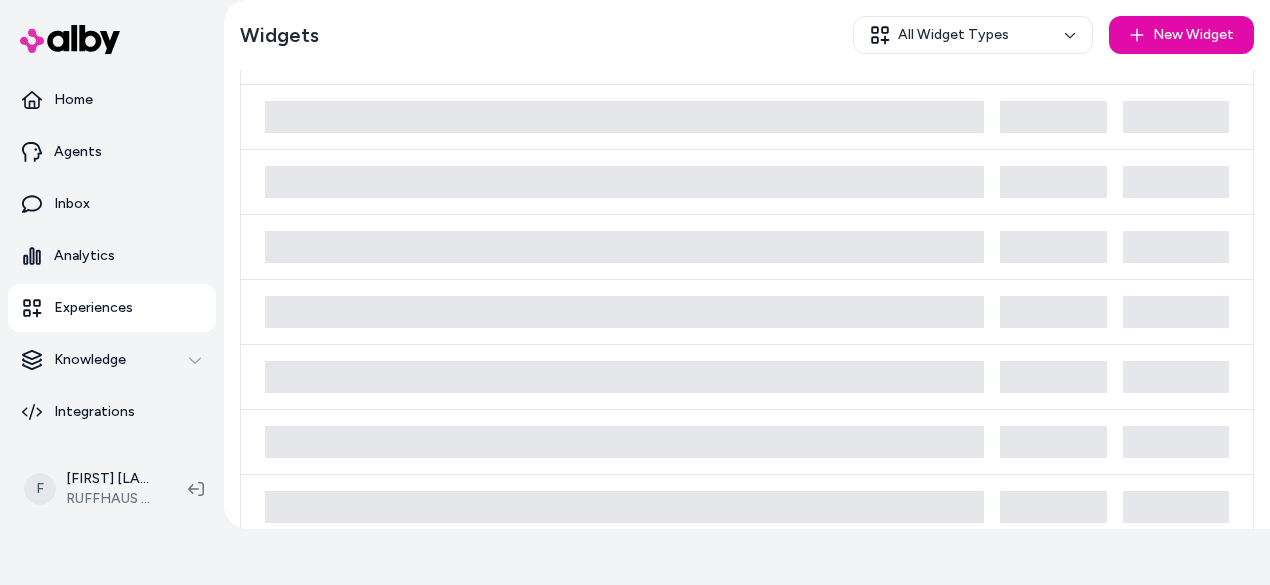 scroll, scrollTop: 0, scrollLeft: 0, axis: both 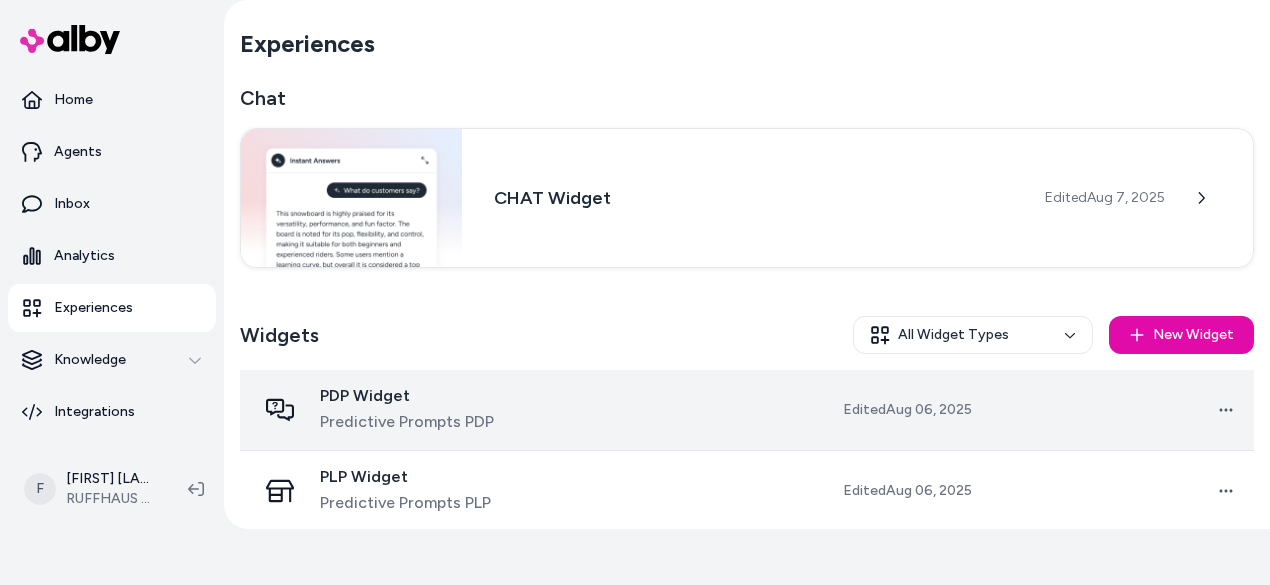 click on "Predictive Prompts PDP" at bounding box center [407, 422] 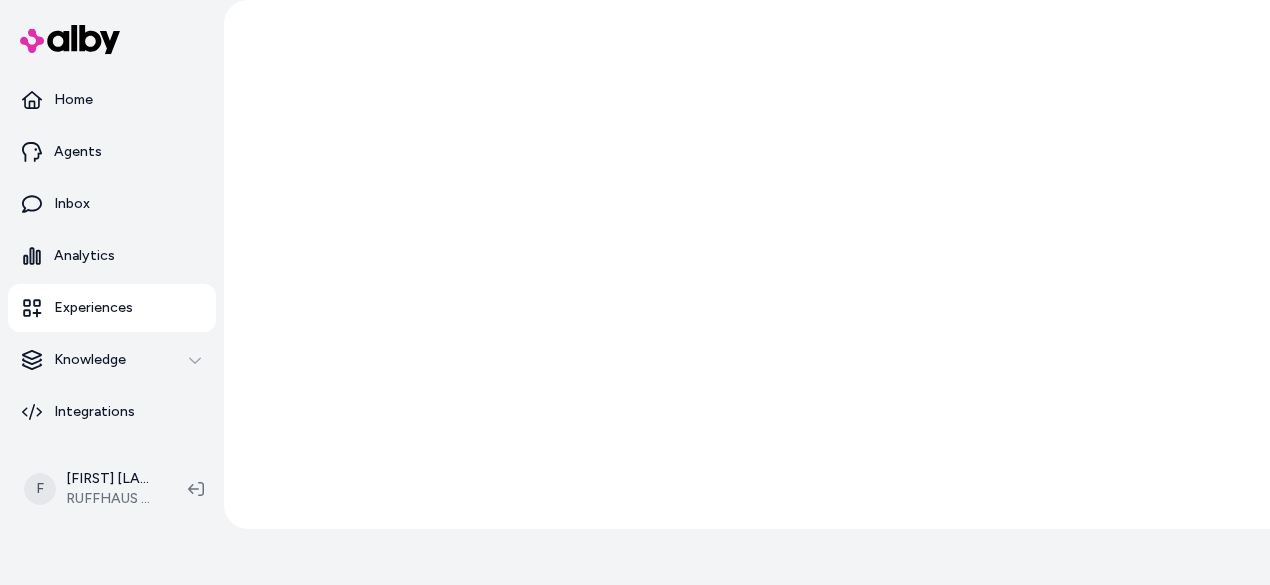 scroll, scrollTop: 0, scrollLeft: 0, axis: both 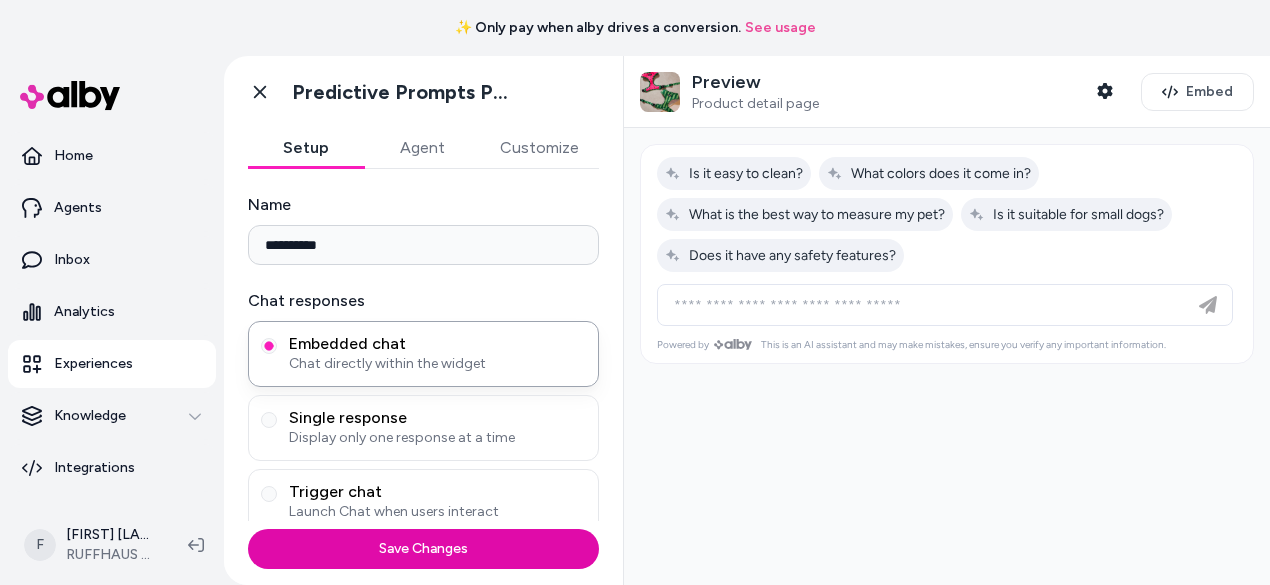 click on "Preview Product detail page" at bounding box center (729, 92) 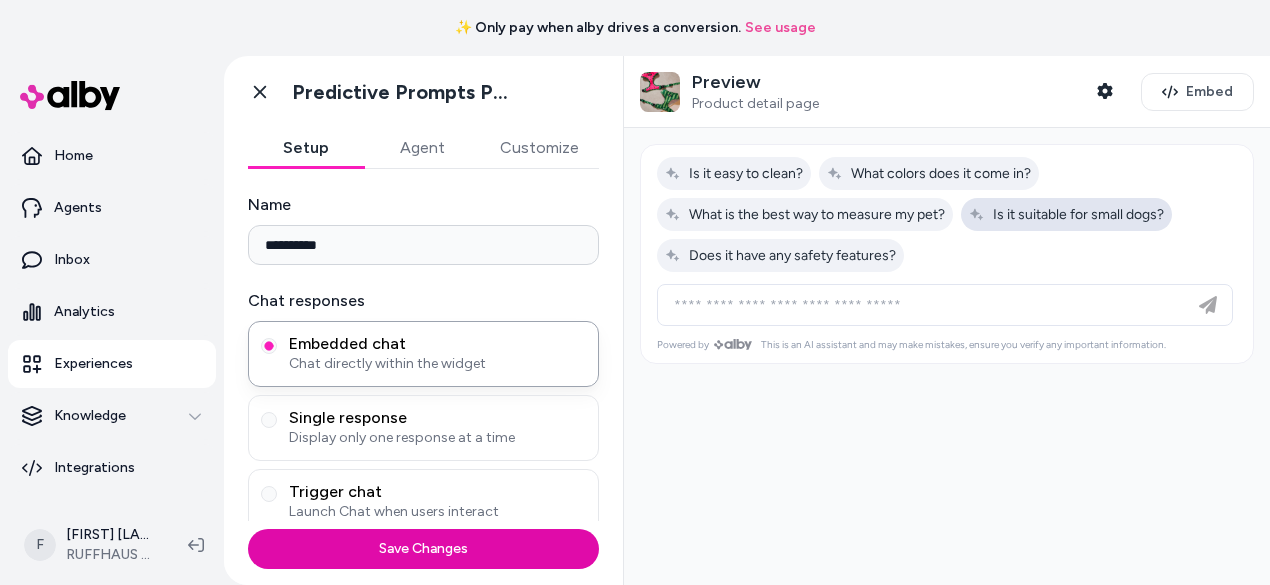 click on "Is it suitable for small dogs?" at bounding box center (1066, 214) 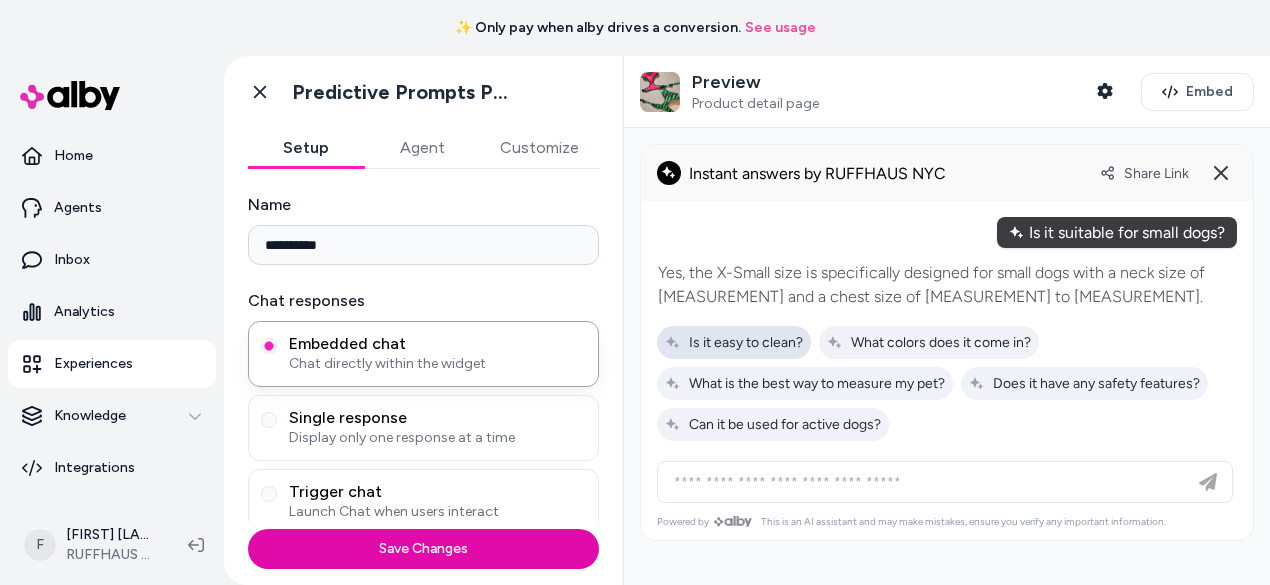 click on "Is it easy to clean?" at bounding box center [734, 342] 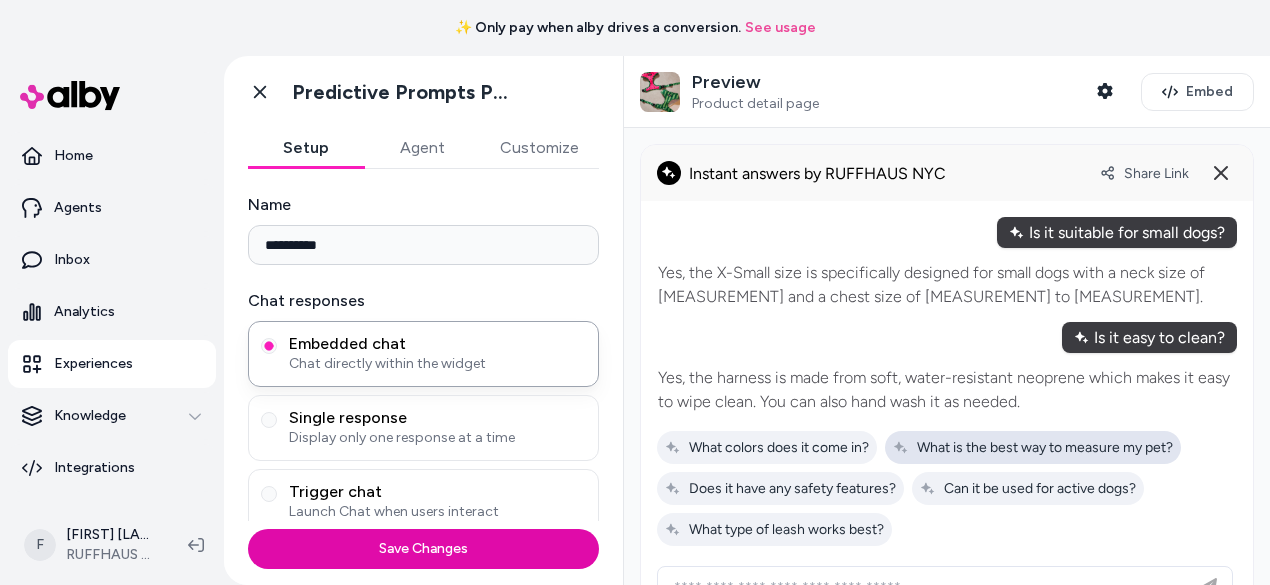 click on "What is the best way to measure my pet?" at bounding box center (1033, 447) 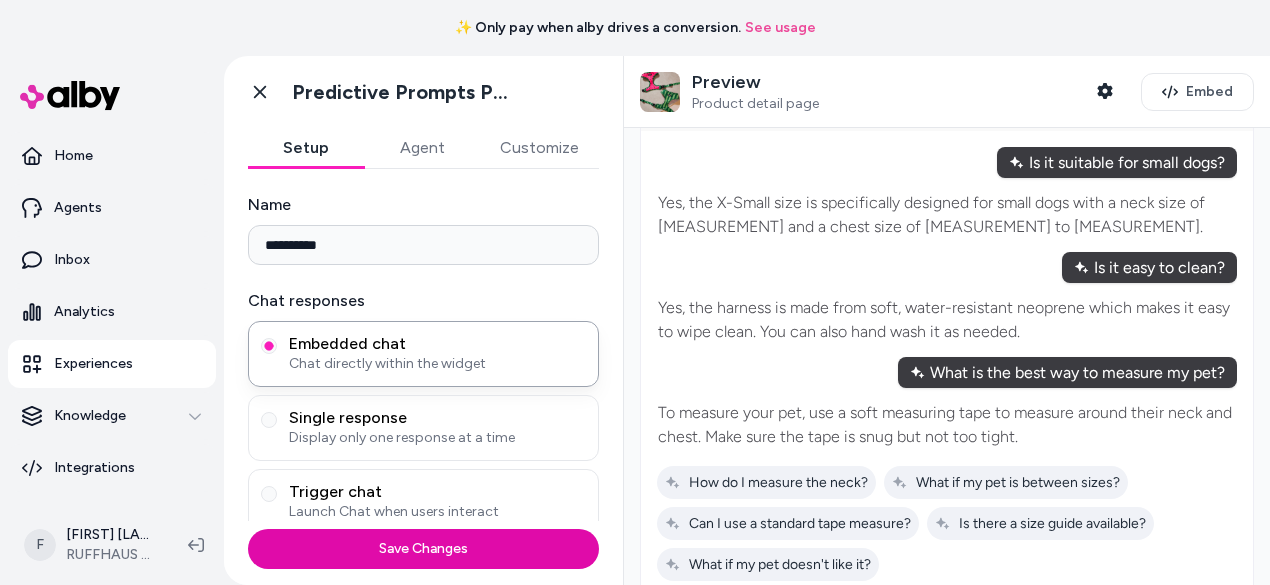 scroll, scrollTop: 78, scrollLeft: 0, axis: vertical 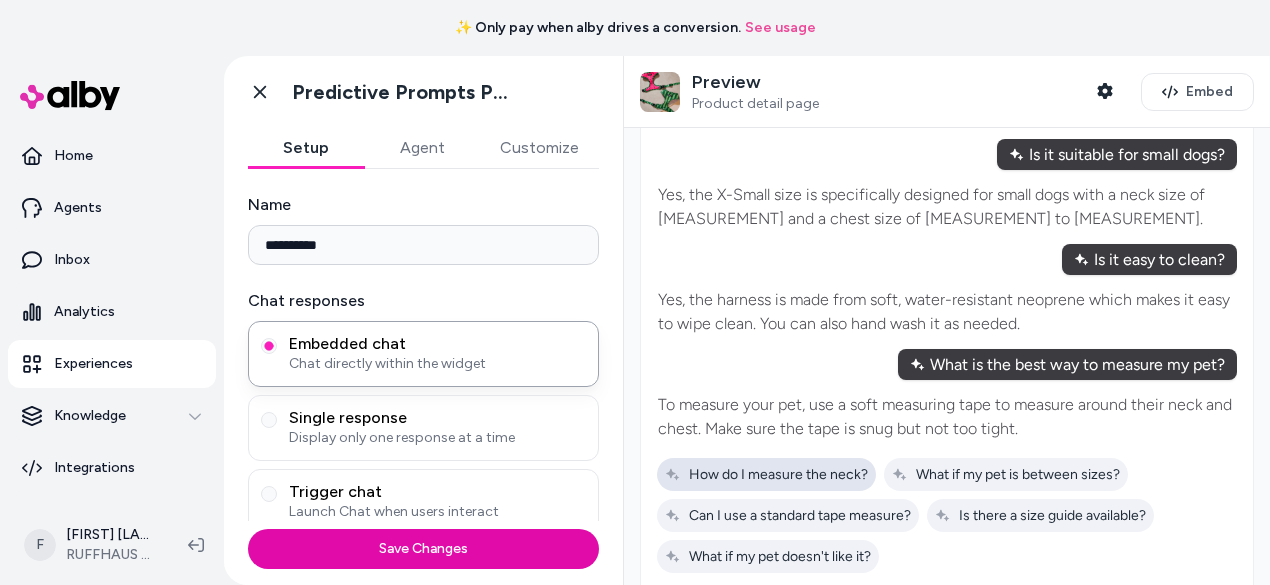 click on "How do I measure the neck?" at bounding box center (766, 474) 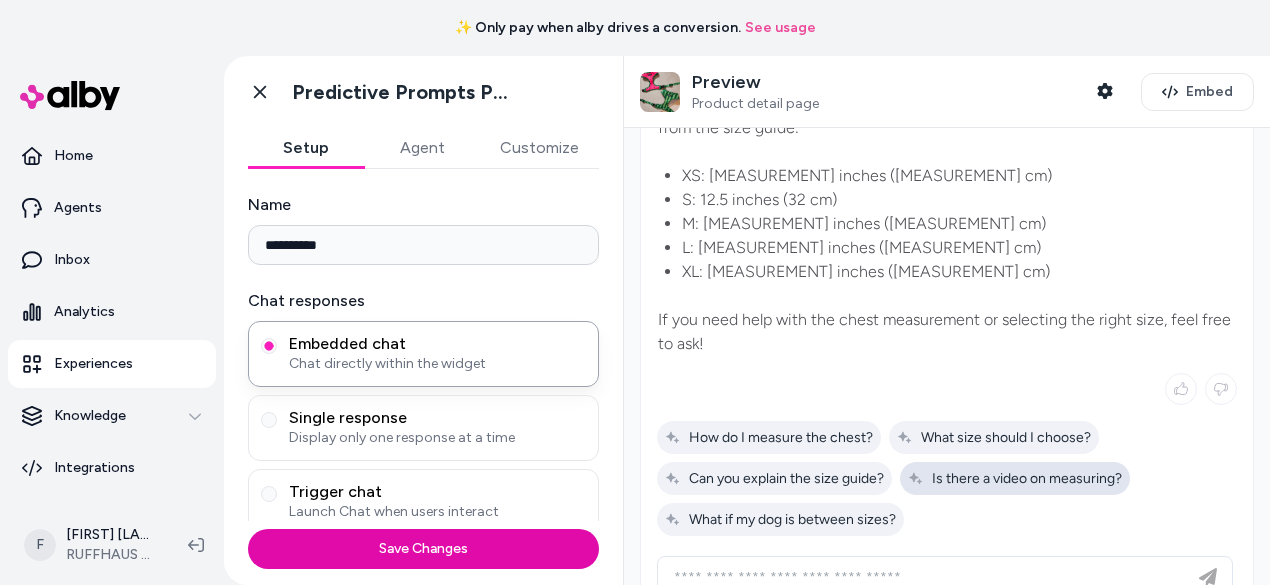 scroll, scrollTop: 557, scrollLeft: 0, axis: vertical 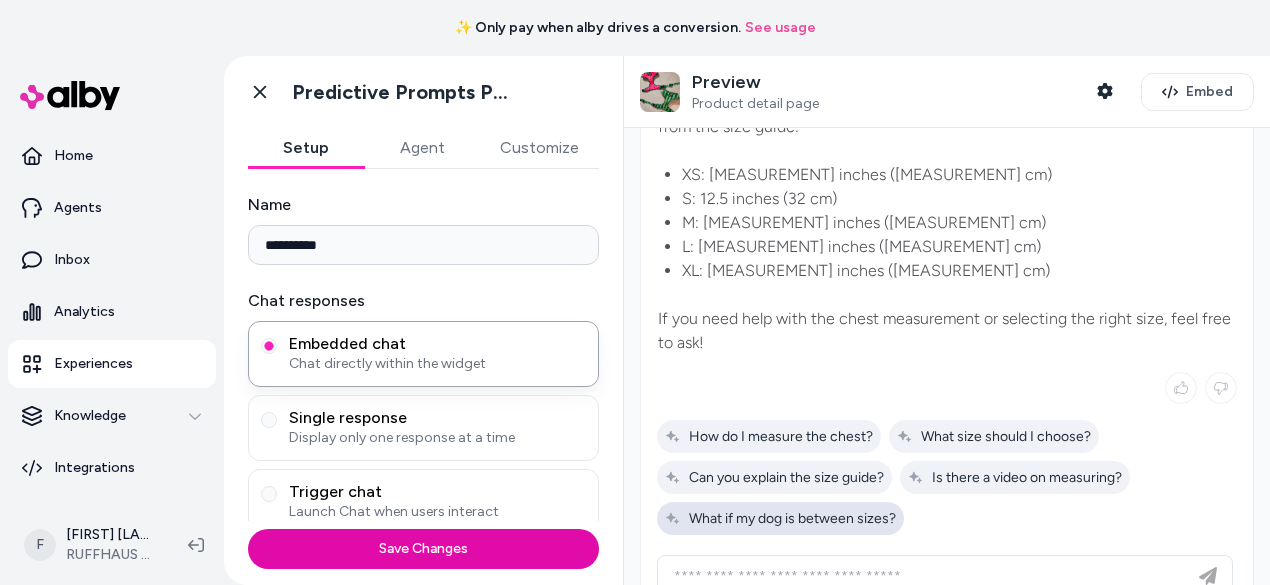 click on "What if my dog is between sizes?" at bounding box center (780, 518) 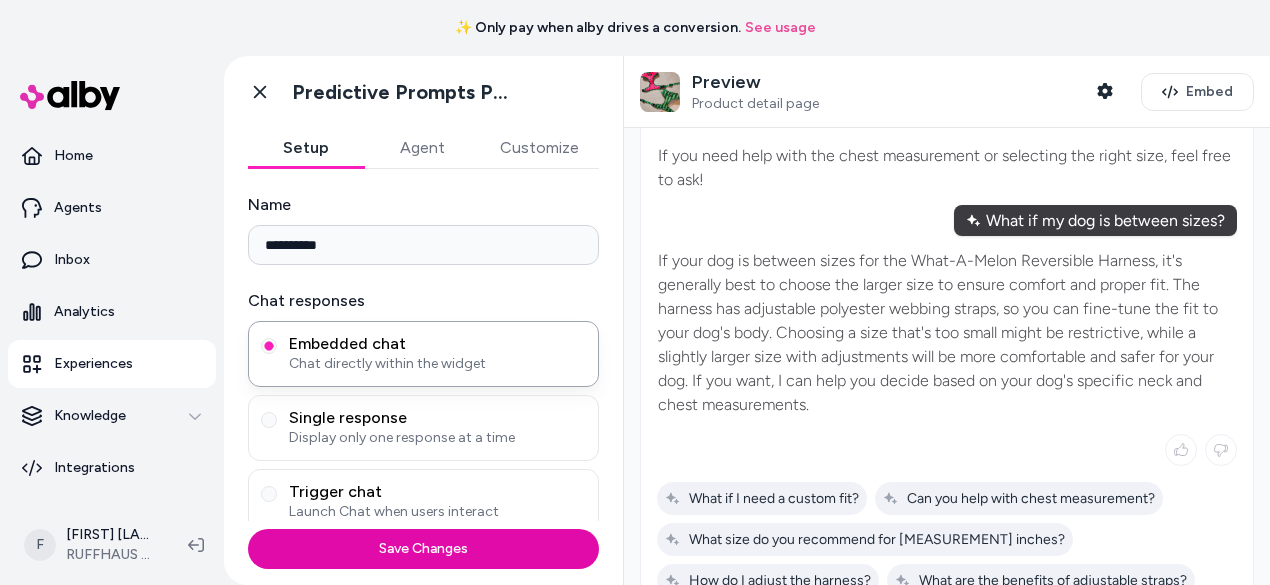 scroll, scrollTop: 802, scrollLeft: 0, axis: vertical 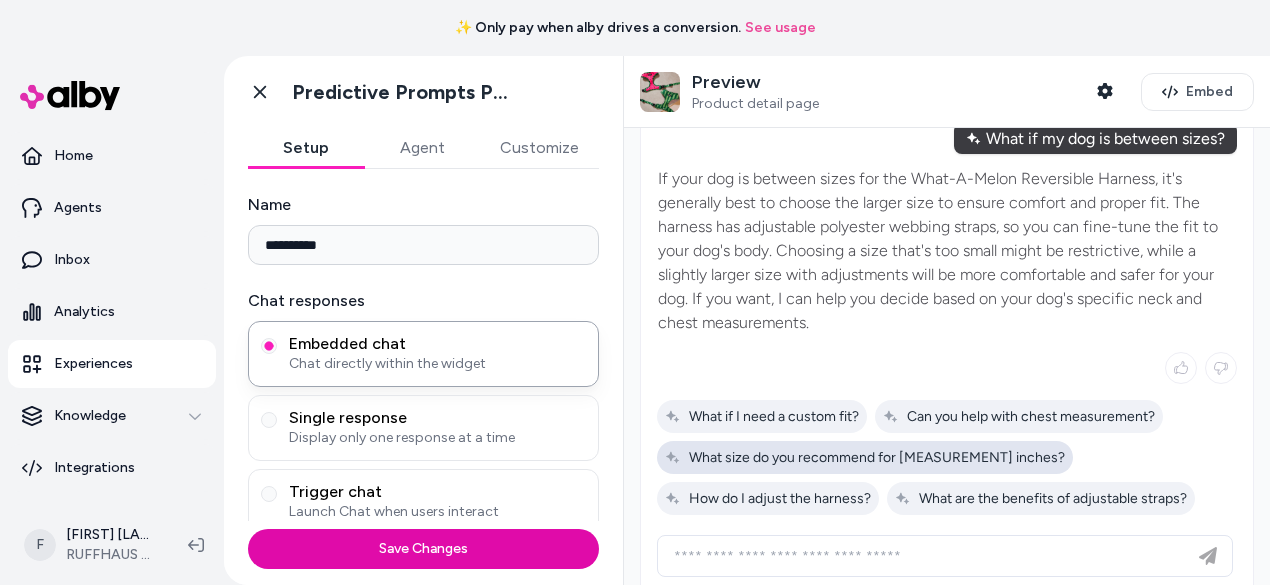 click on "What size do you recommend for [MEASUREMENT] inches?" at bounding box center (865, 457) 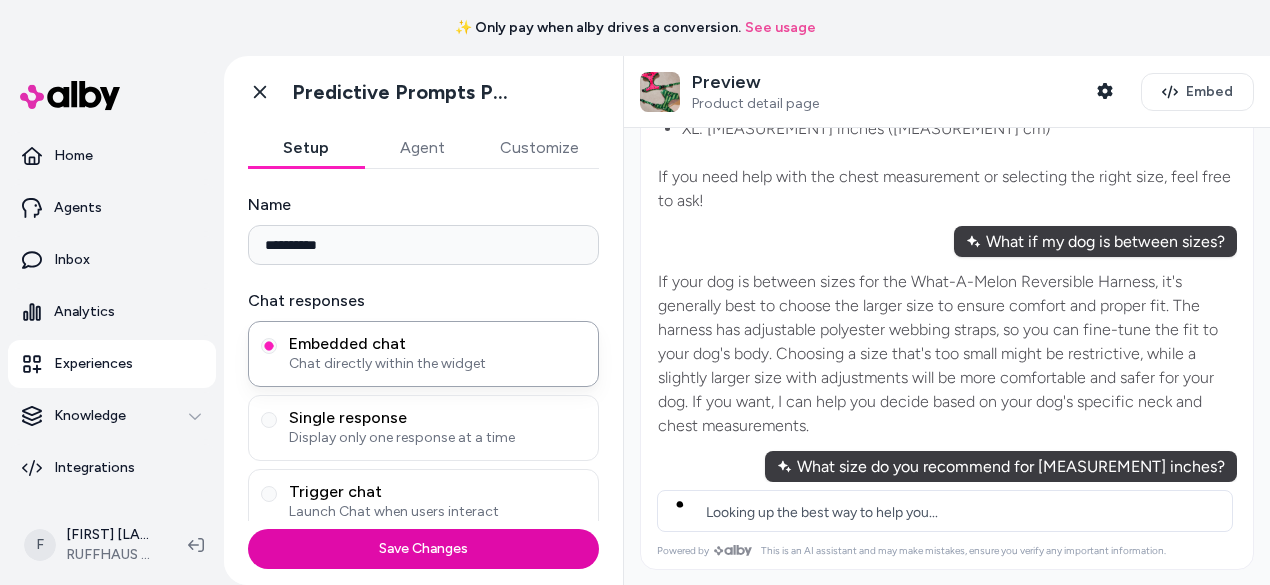 scroll, scrollTop: 723, scrollLeft: 0, axis: vertical 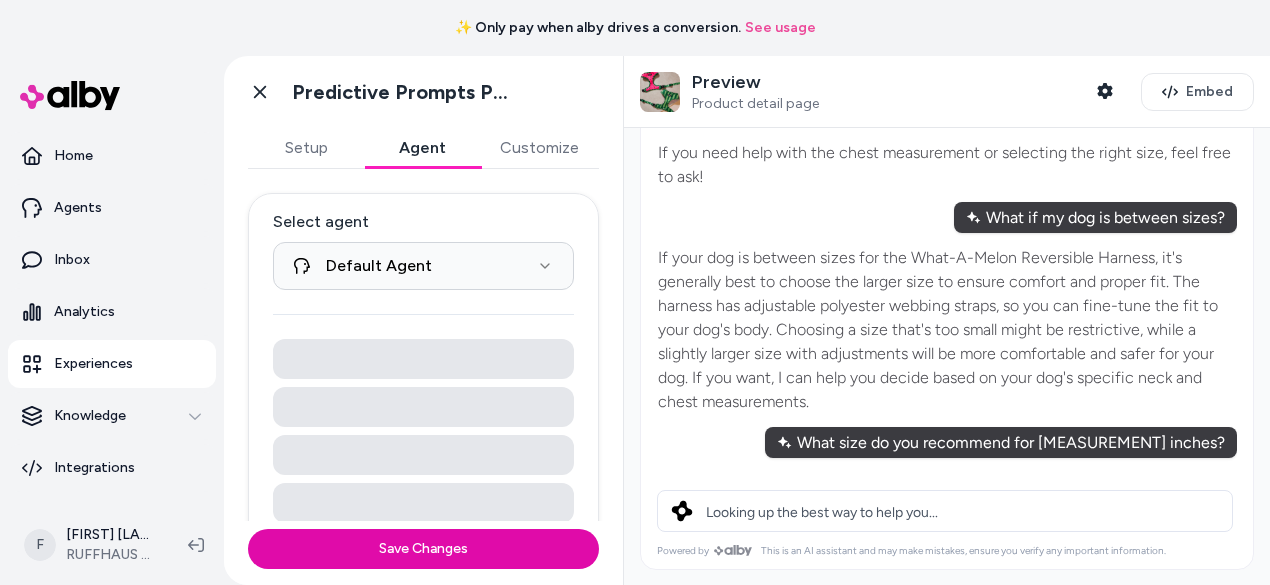 click on "Agent" at bounding box center [422, 148] 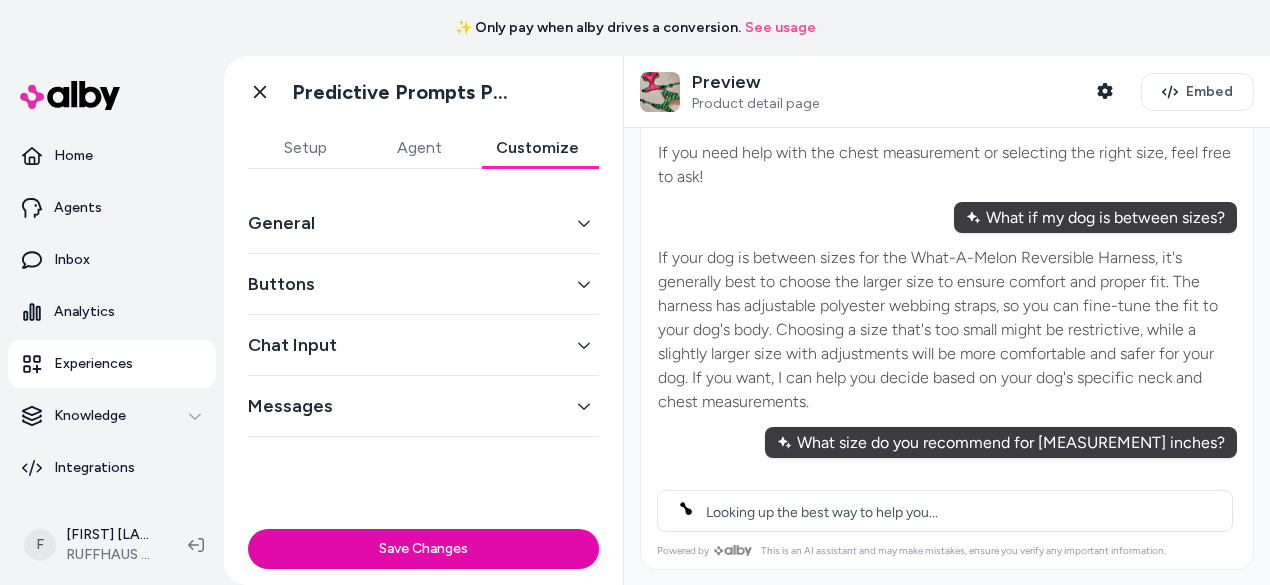 click on "Customize" at bounding box center (537, 148) 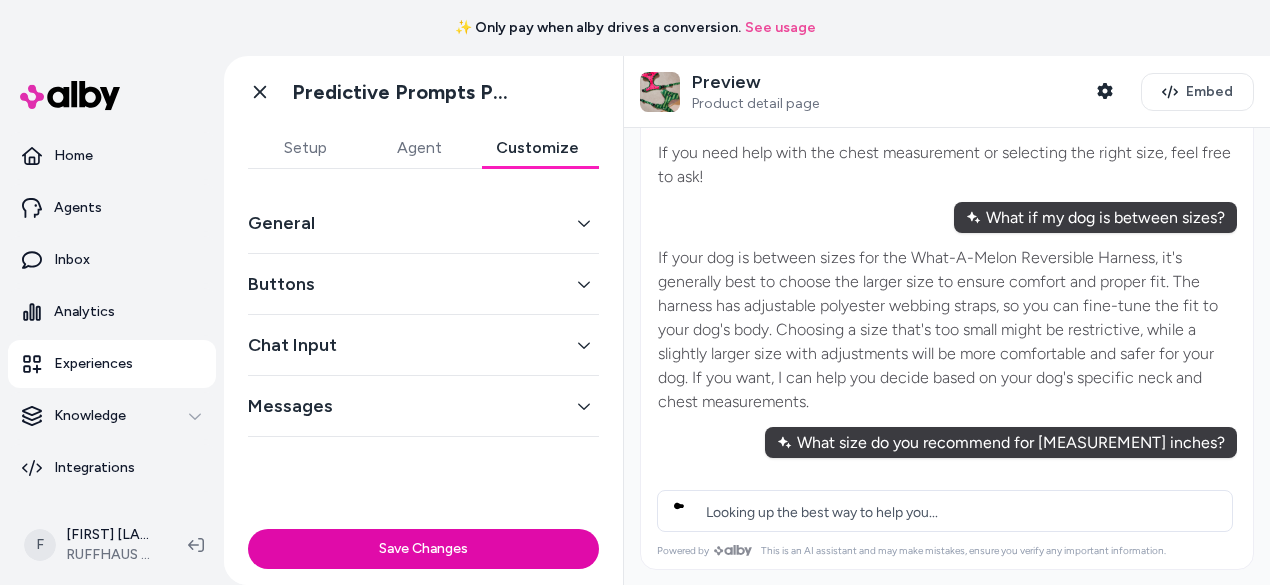 click on "General" at bounding box center (423, 223) 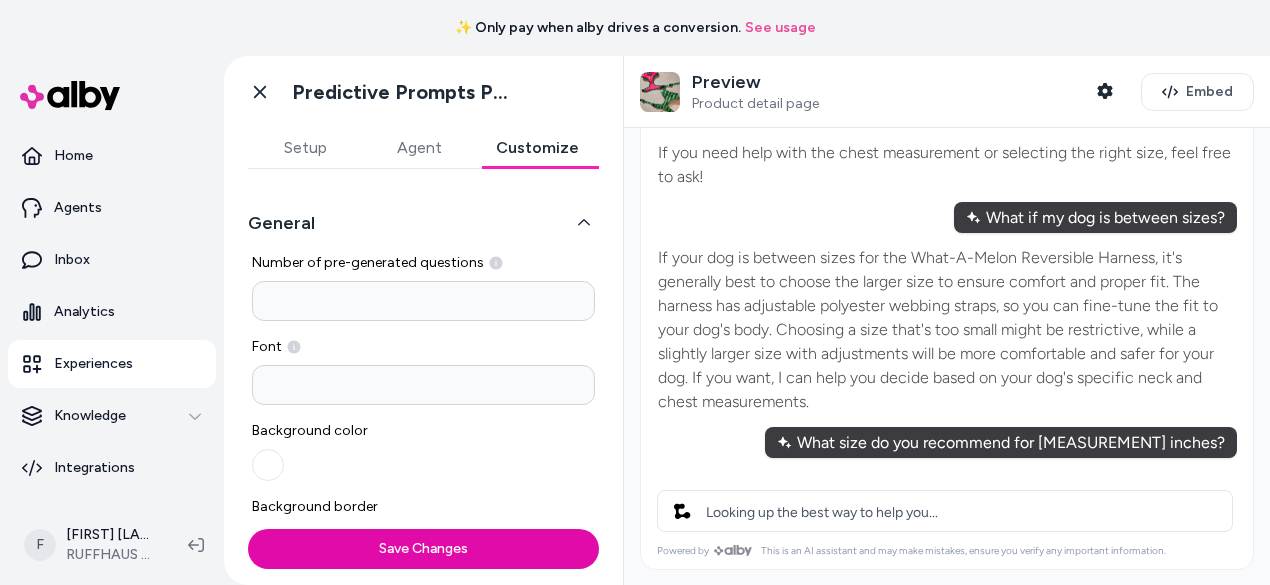 click on "General" at bounding box center (423, 223) 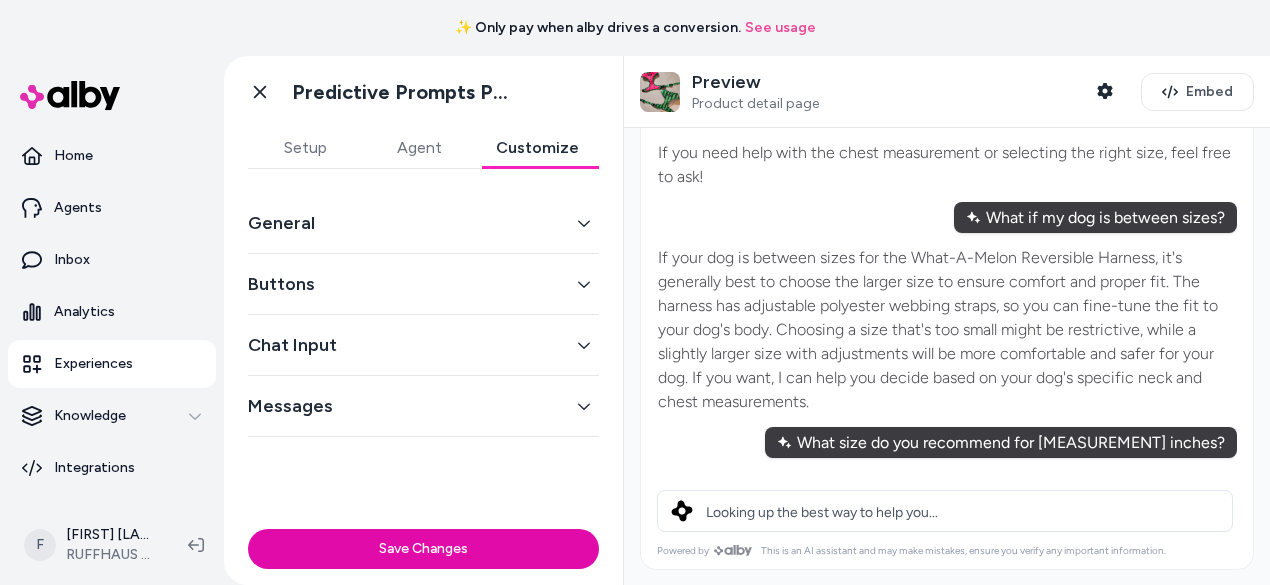 click on "Chat Input" at bounding box center [423, 345] 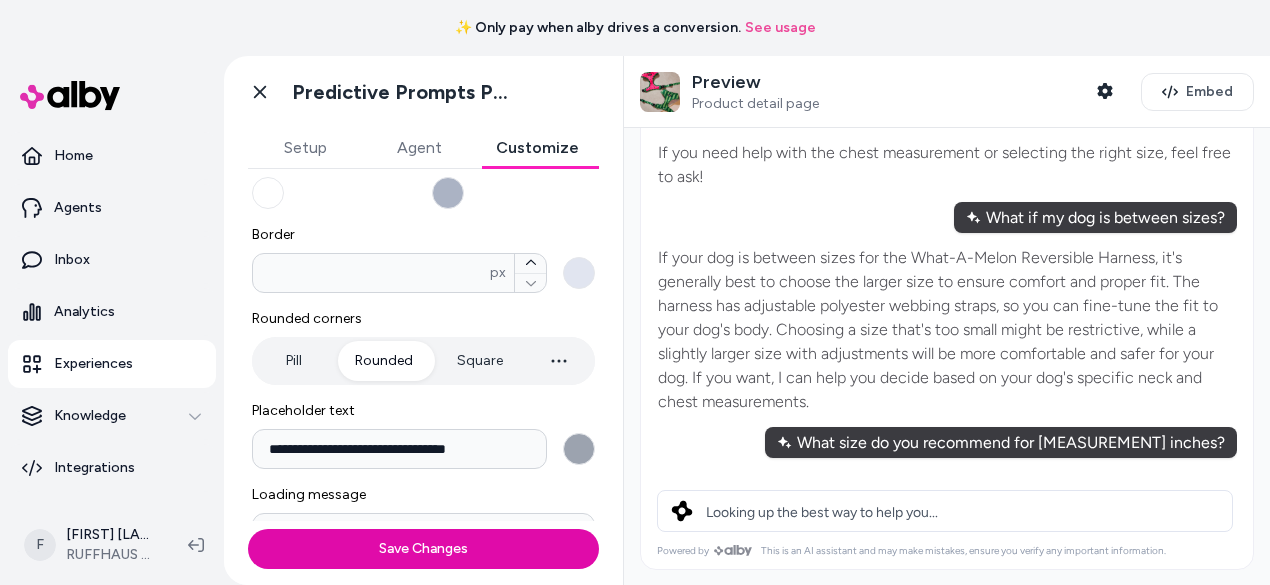 scroll, scrollTop: 449, scrollLeft: 0, axis: vertical 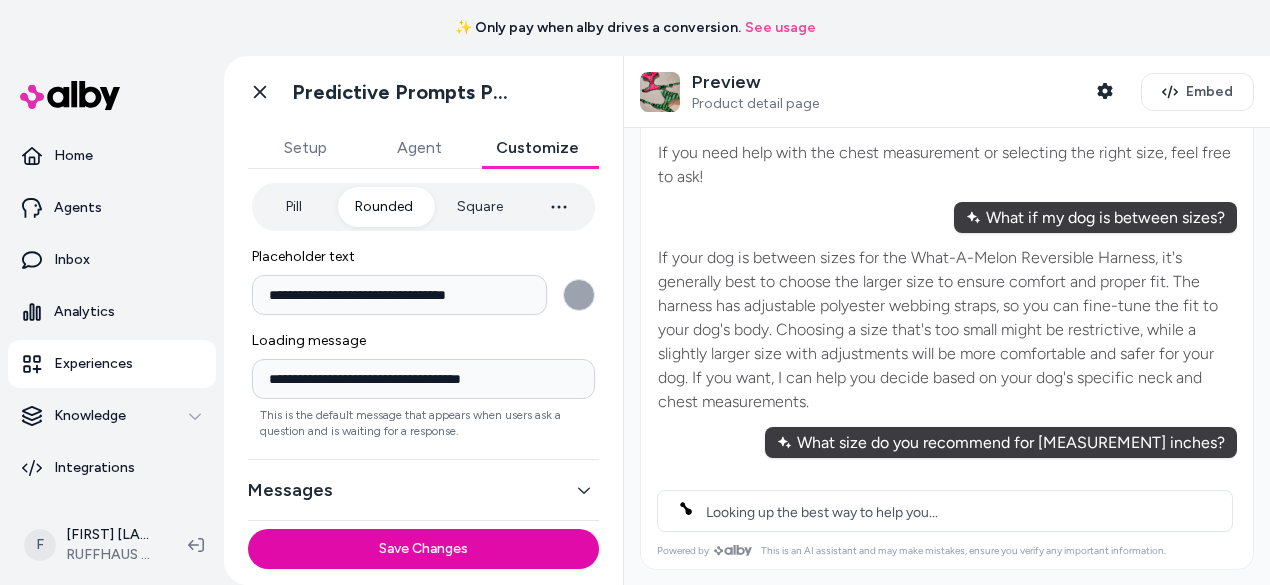 click on "Messages" at bounding box center [423, 490] 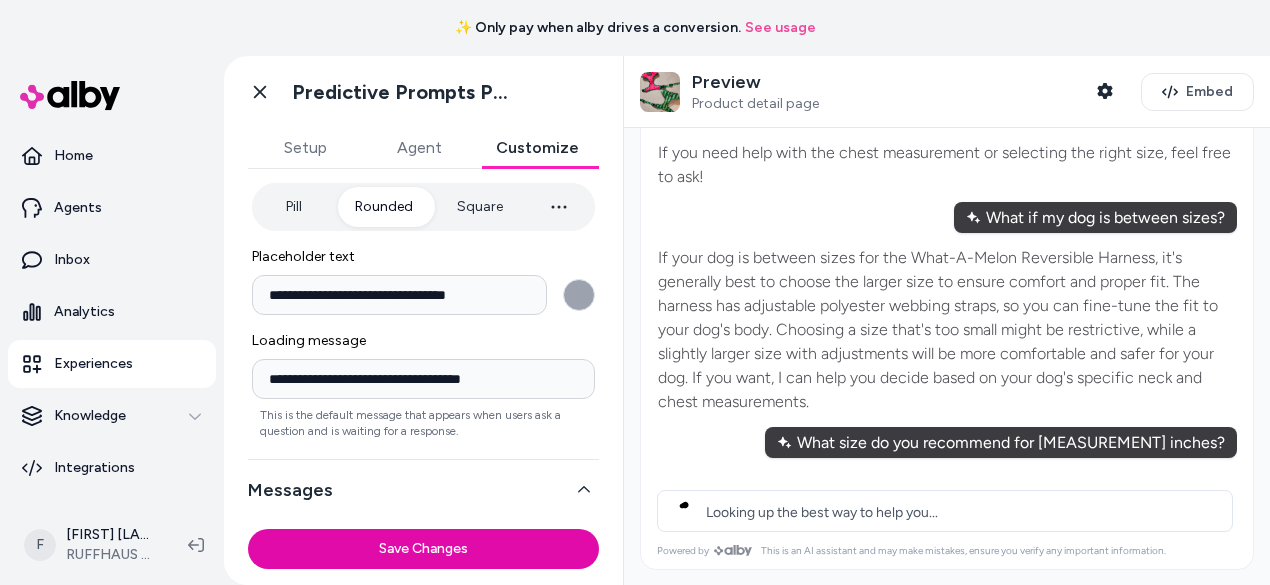 scroll, scrollTop: 404, scrollLeft: 0, axis: vertical 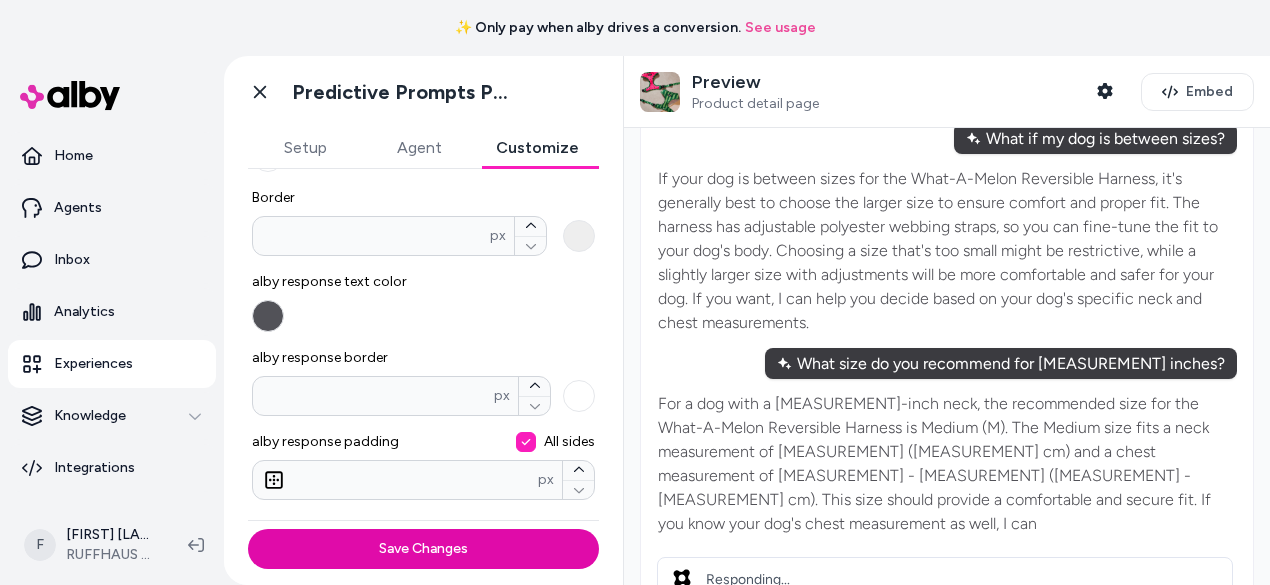 type 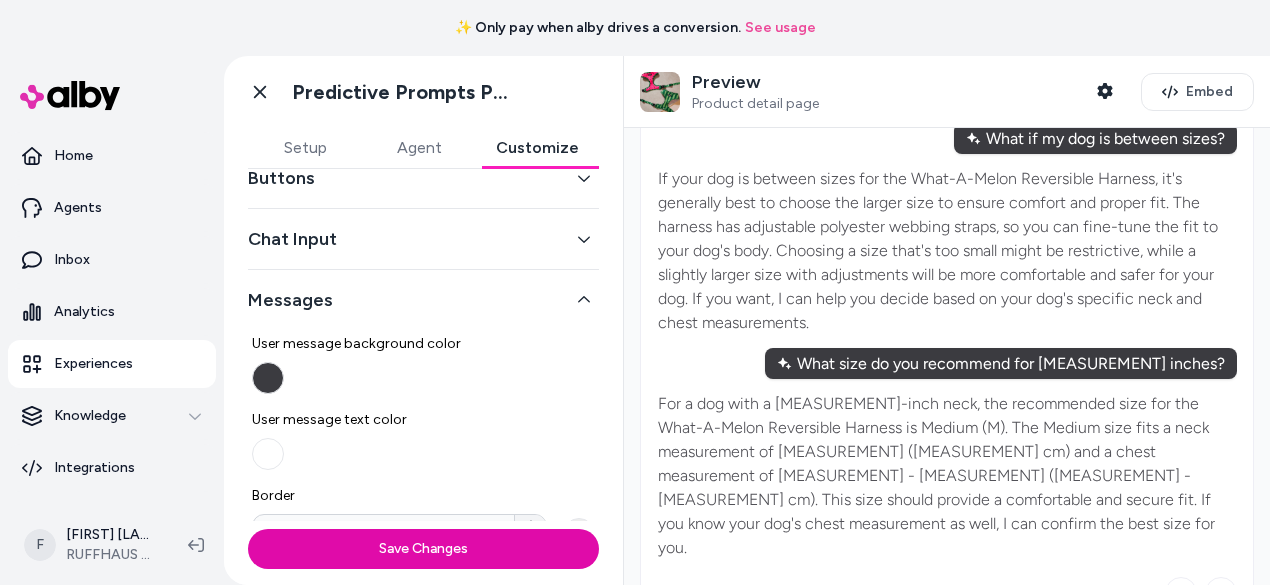 scroll, scrollTop: 0, scrollLeft: 0, axis: both 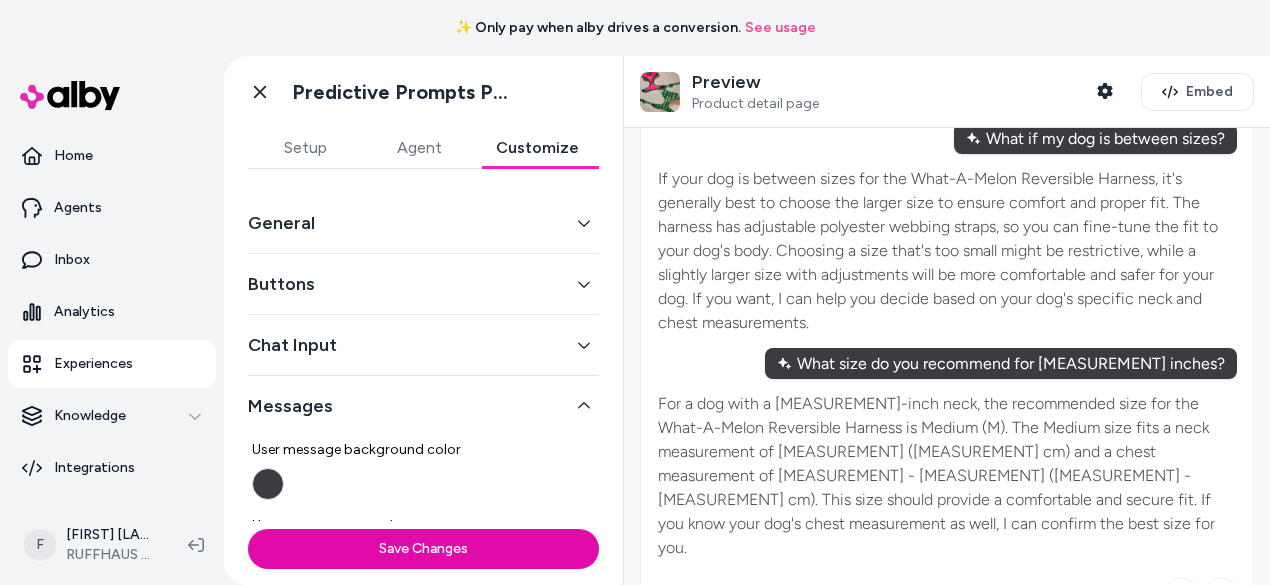 click on "Buttons" at bounding box center [423, 284] 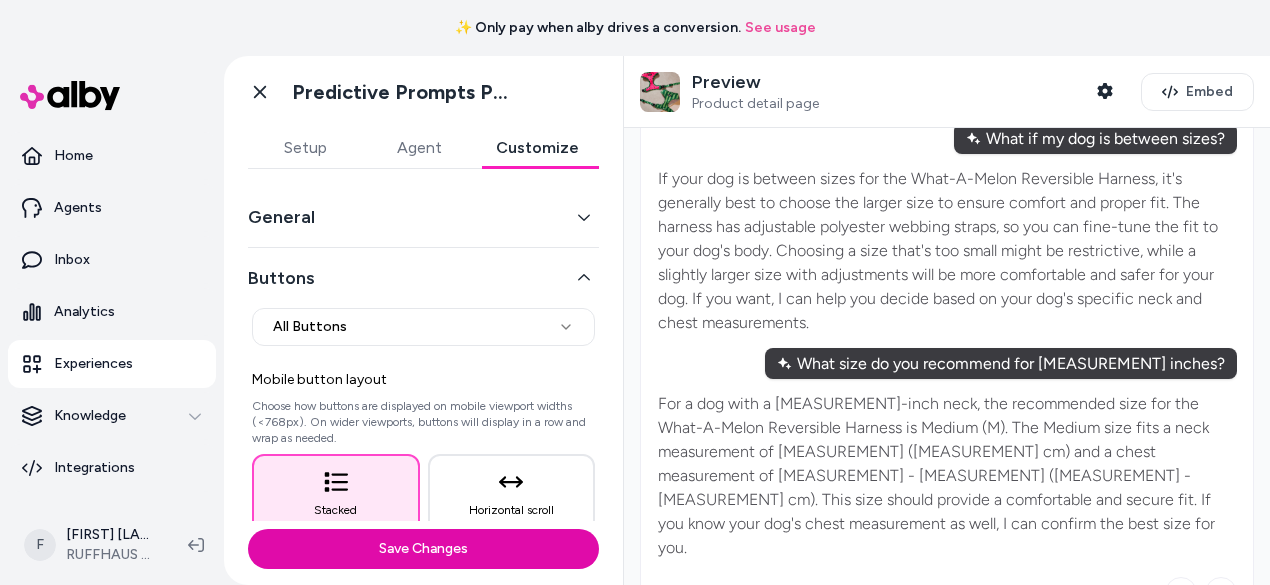 scroll, scrollTop: 0, scrollLeft: 0, axis: both 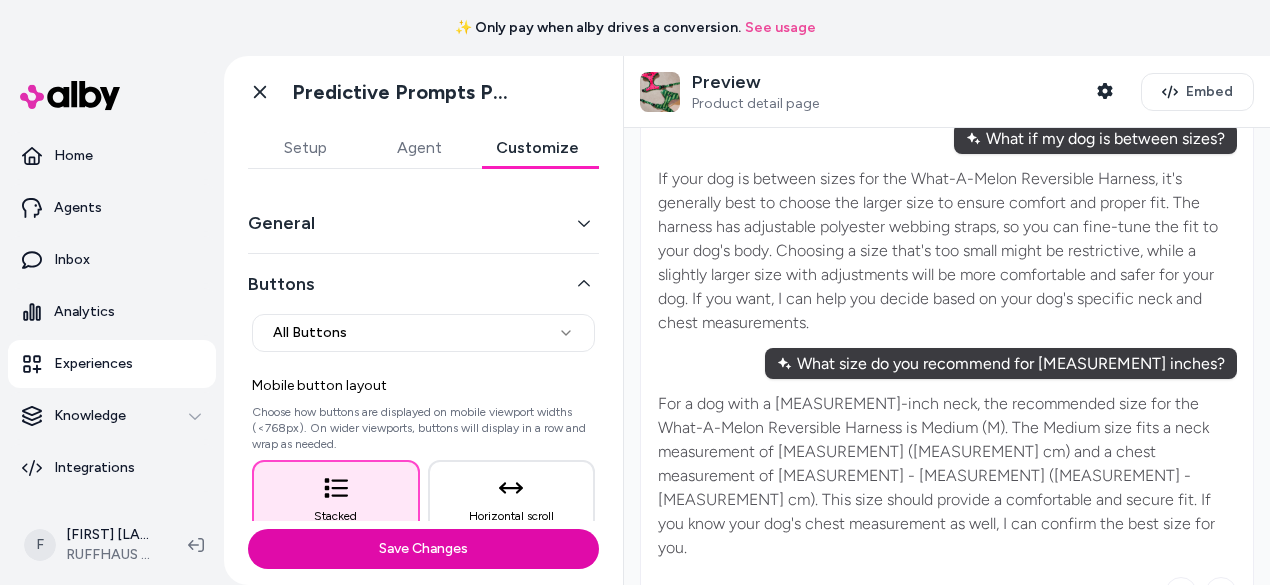 click on "General" at bounding box center (423, 223) 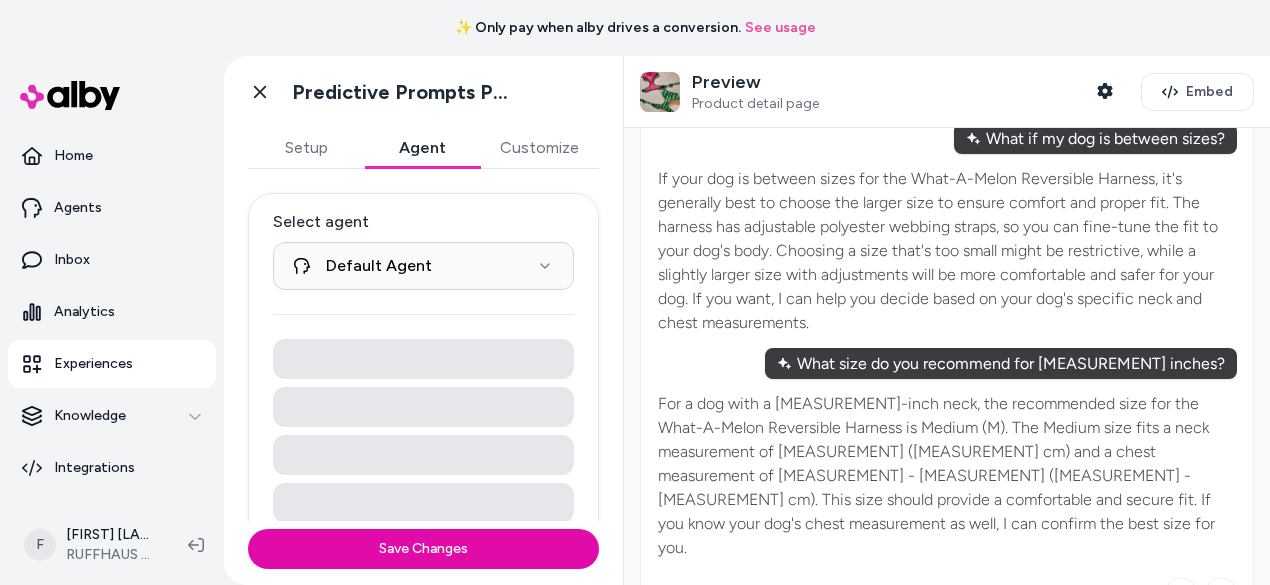 click on "Agent" at bounding box center (422, 148) 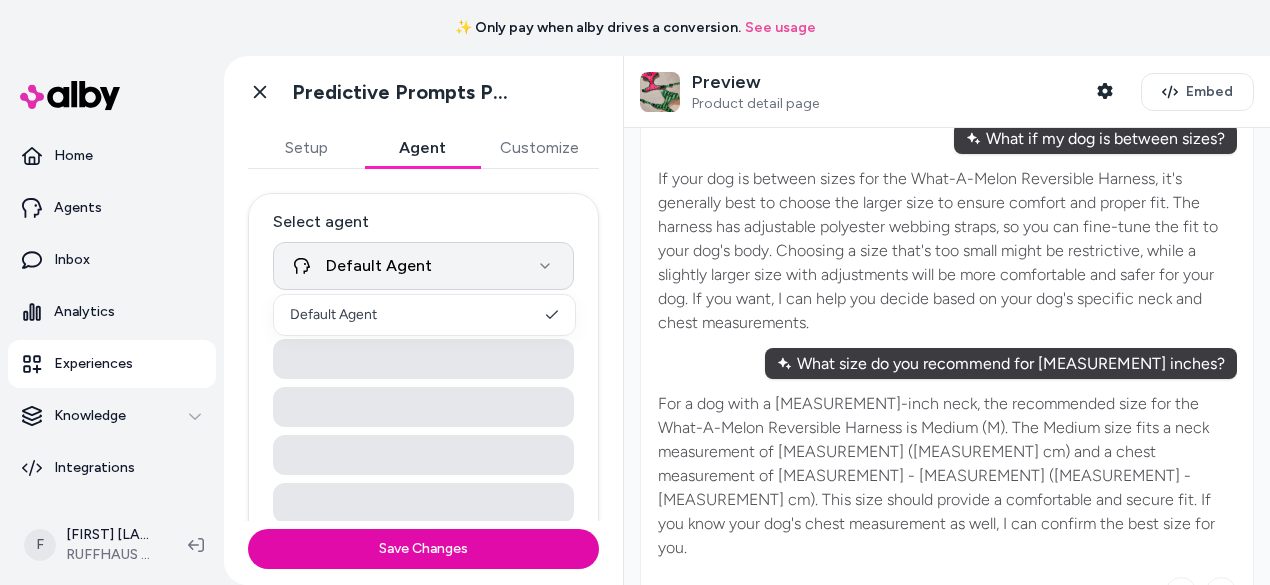 click on "**********" at bounding box center (635, 292) 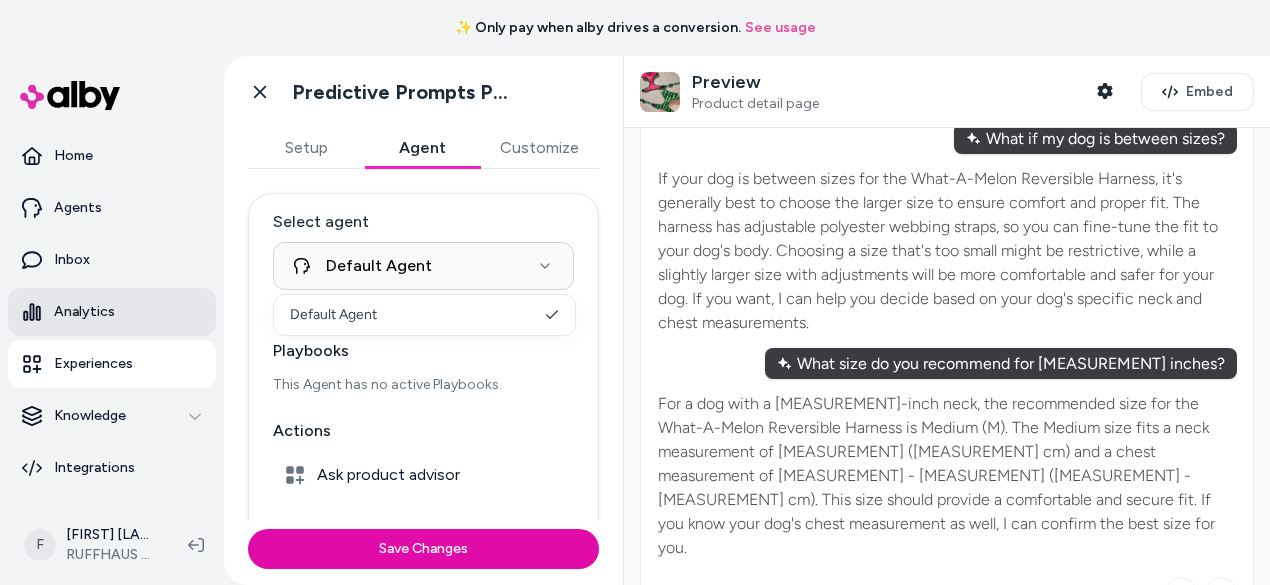 click on "**********" at bounding box center (635, 292) 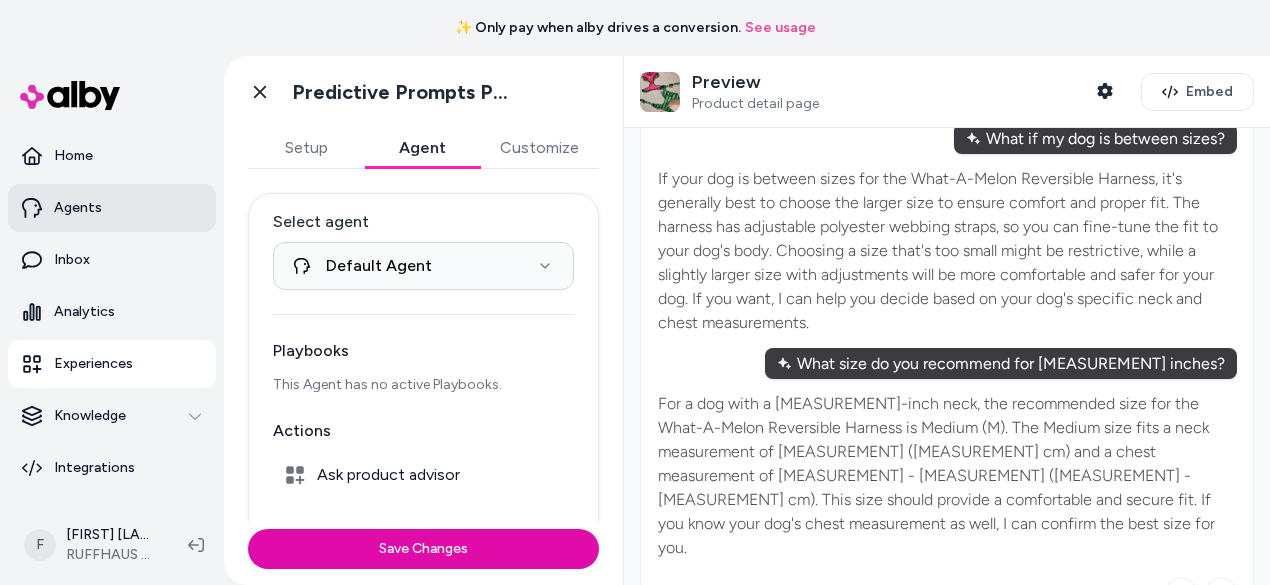 click on "Agents" at bounding box center (112, 208) 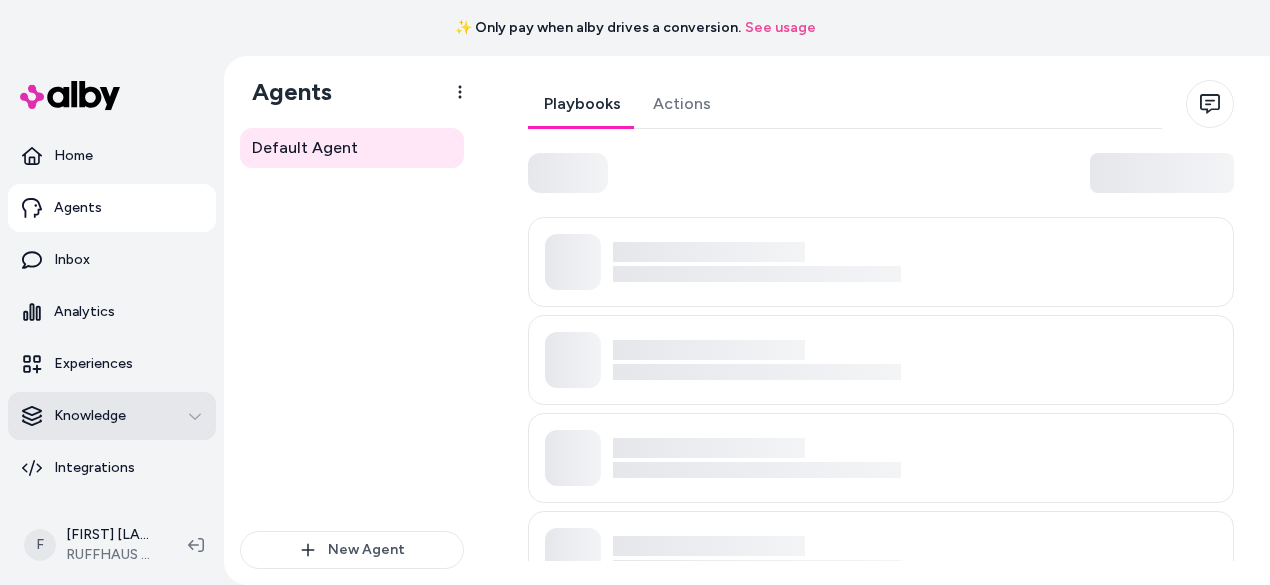 click on "Knowledge" at bounding box center (112, 416) 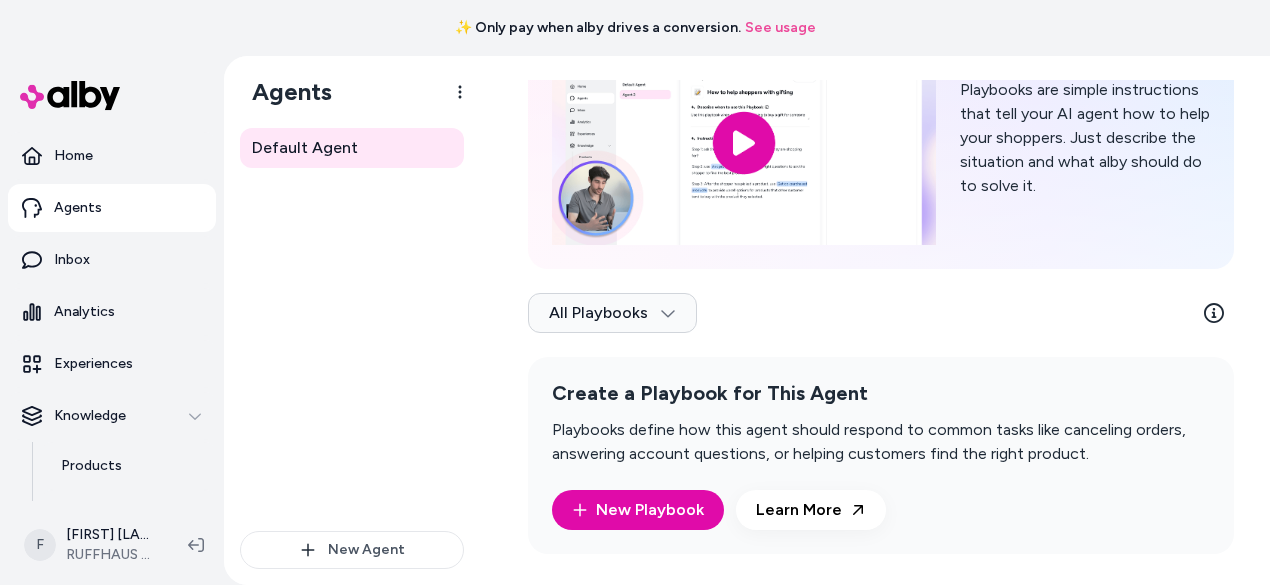 scroll, scrollTop: 153, scrollLeft: 0, axis: vertical 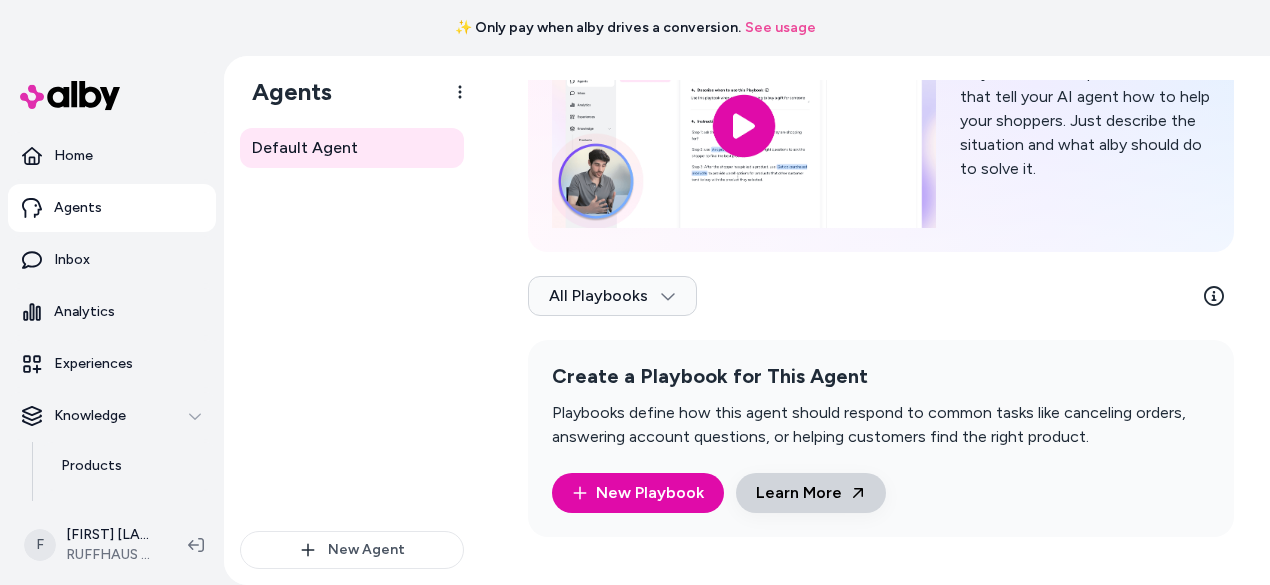 click on "Learn More" at bounding box center [811, 493] 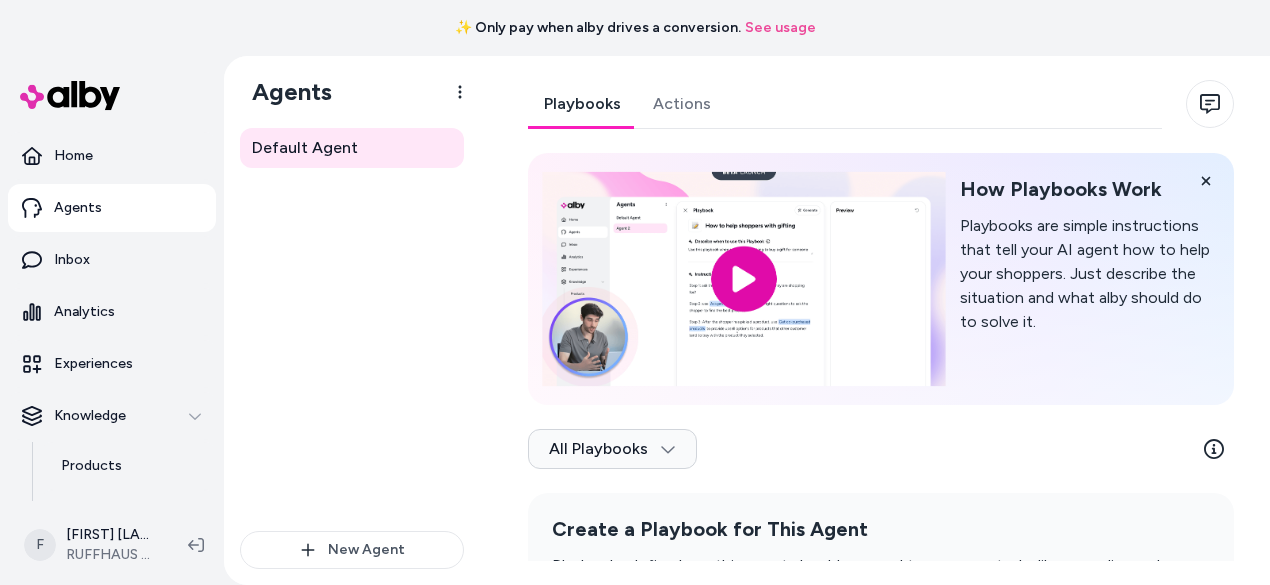 scroll, scrollTop: 153, scrollLeft: 0, axis: vertical 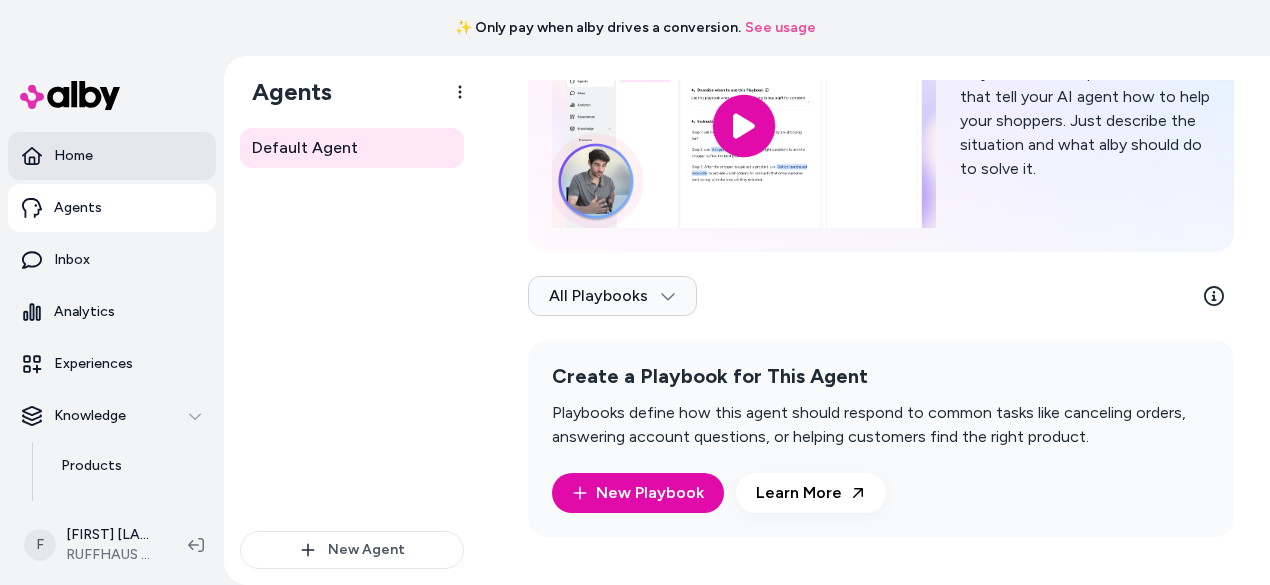 click on "Home" at bounding box center [112, 156] 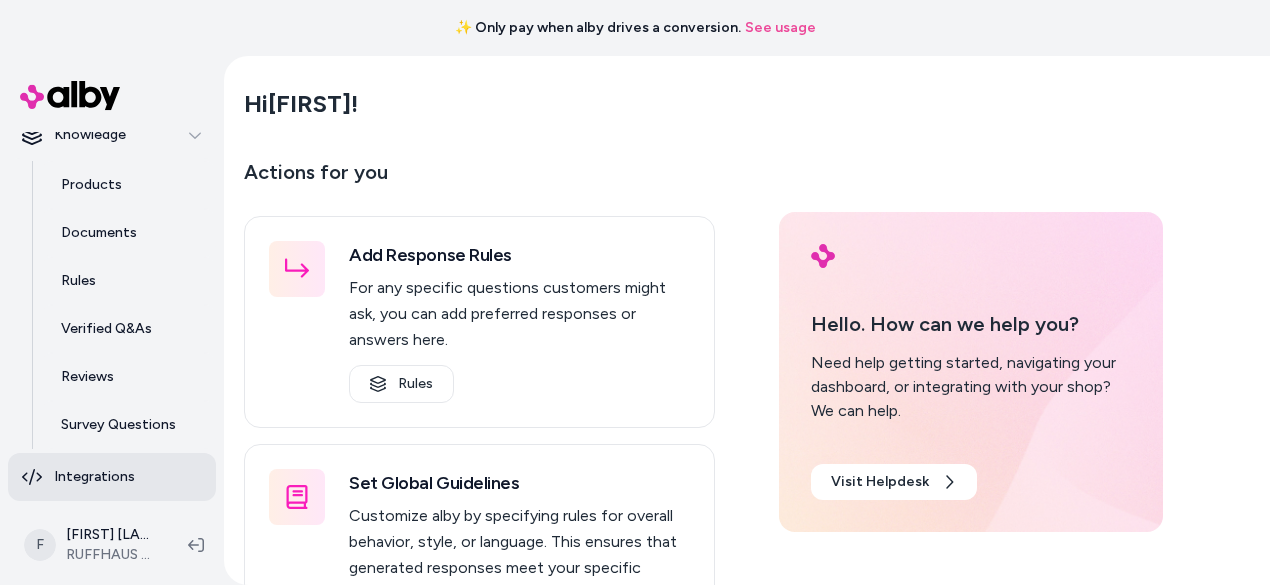 scroll, scrollTop: 209, scrollLeft: 0, axis: vertical 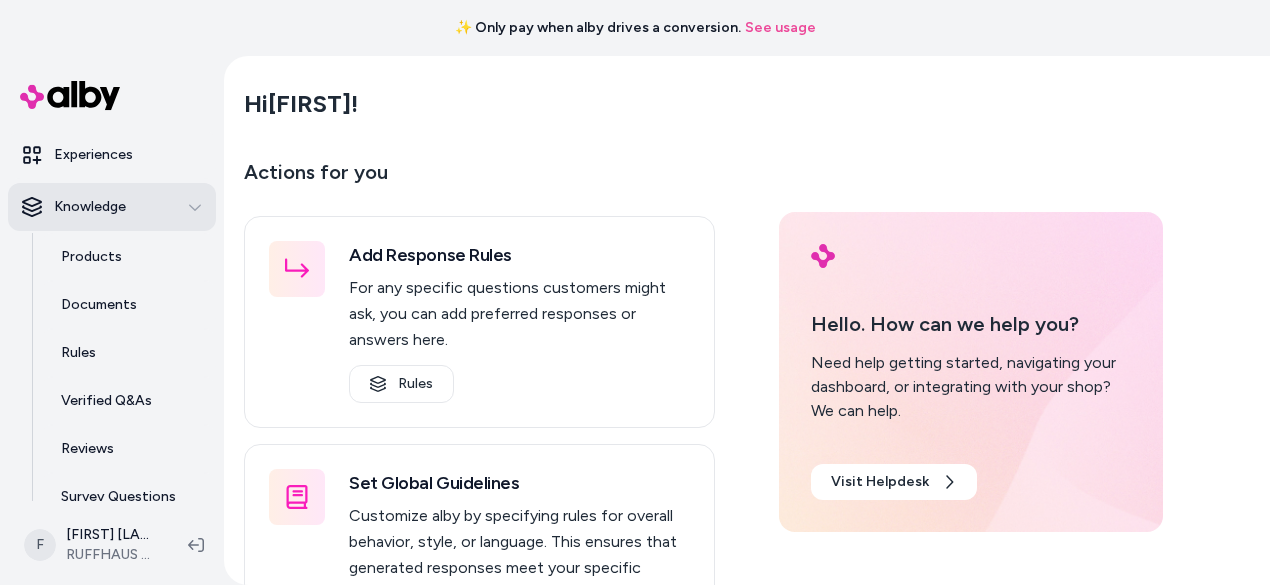 click on "Knowledge" at bounding box center (90, 207) 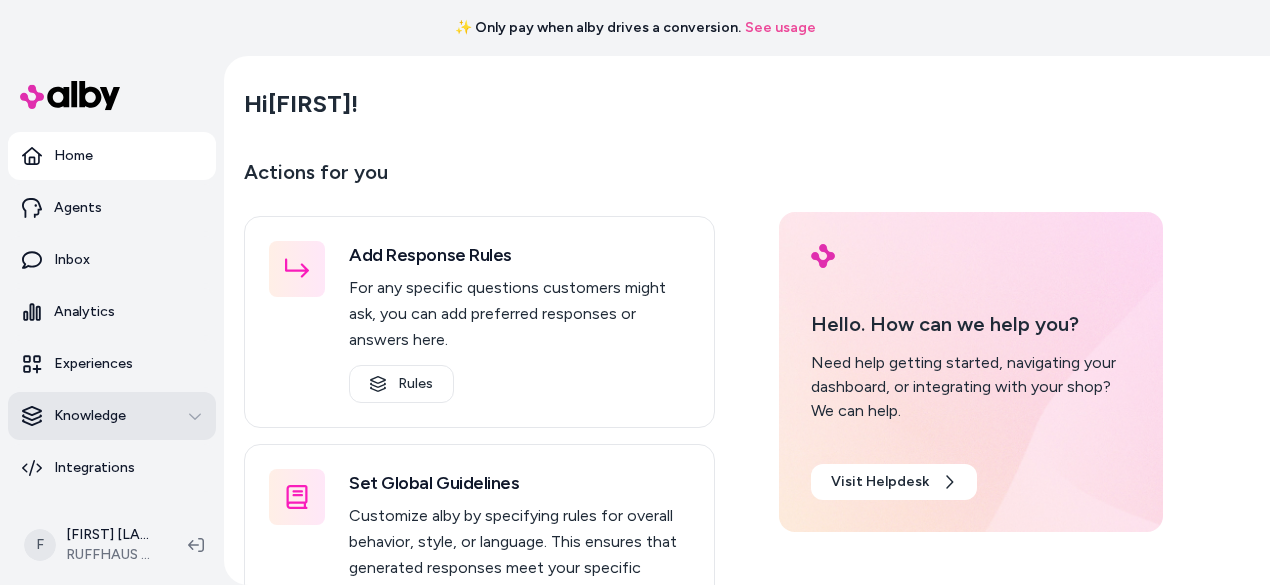 click on "Knowledge" at bounding box center [112, 416] 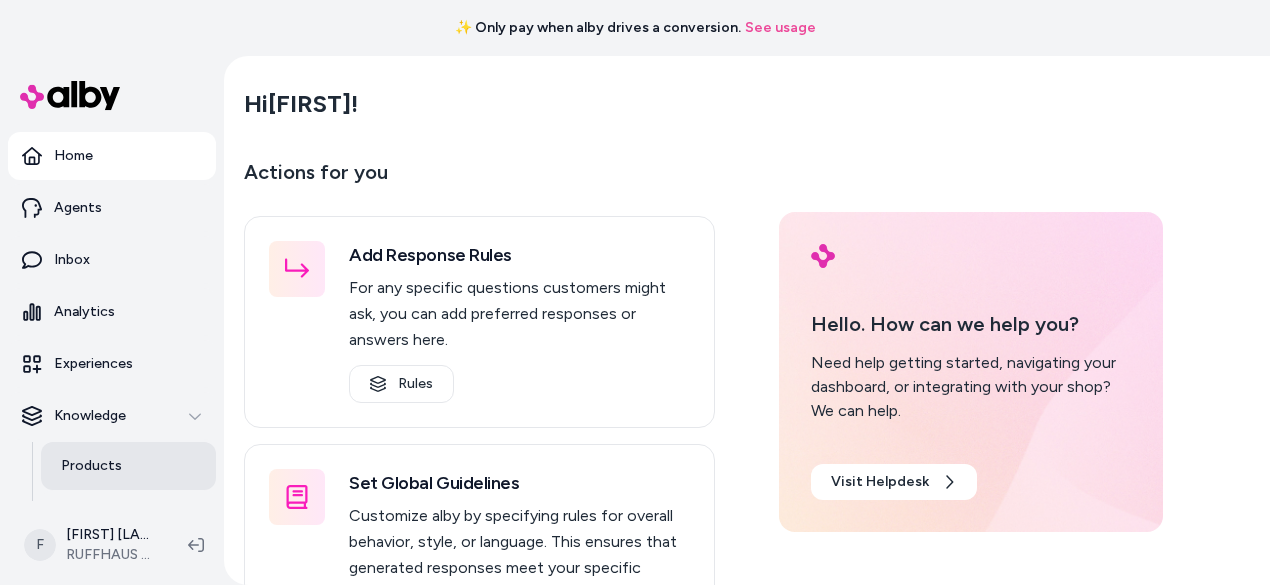 click on "Products" at bounding box center (128, 466) 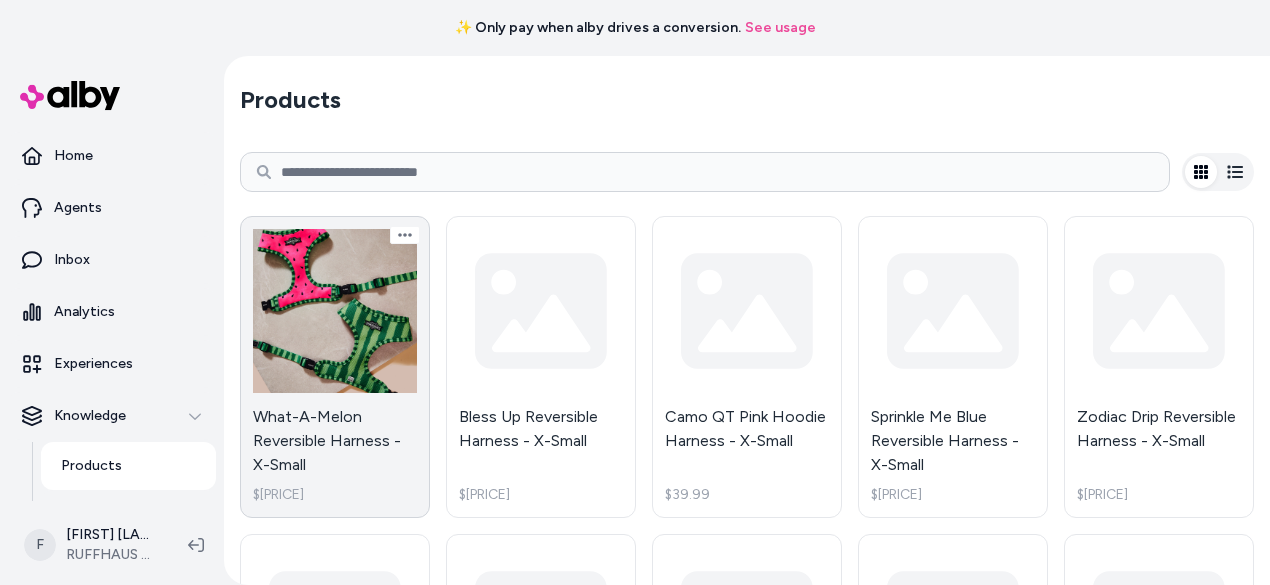 scroll, scrollTop: 149, scrollLeft: 0, axis: vertical 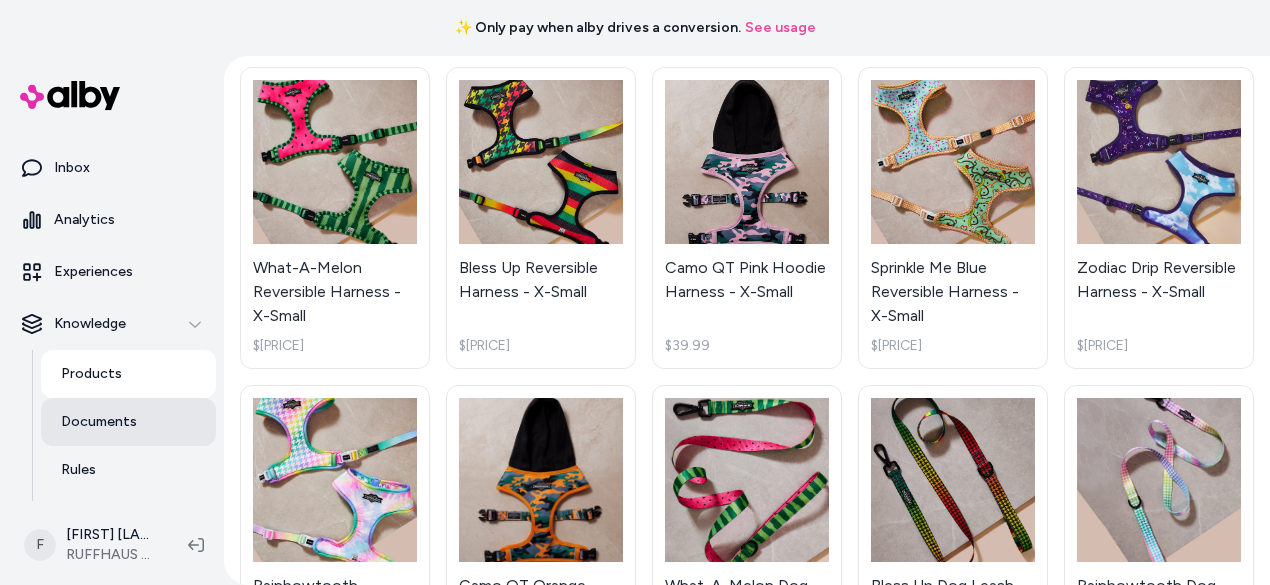 click on "Documents" at bounding box center [99, 422] 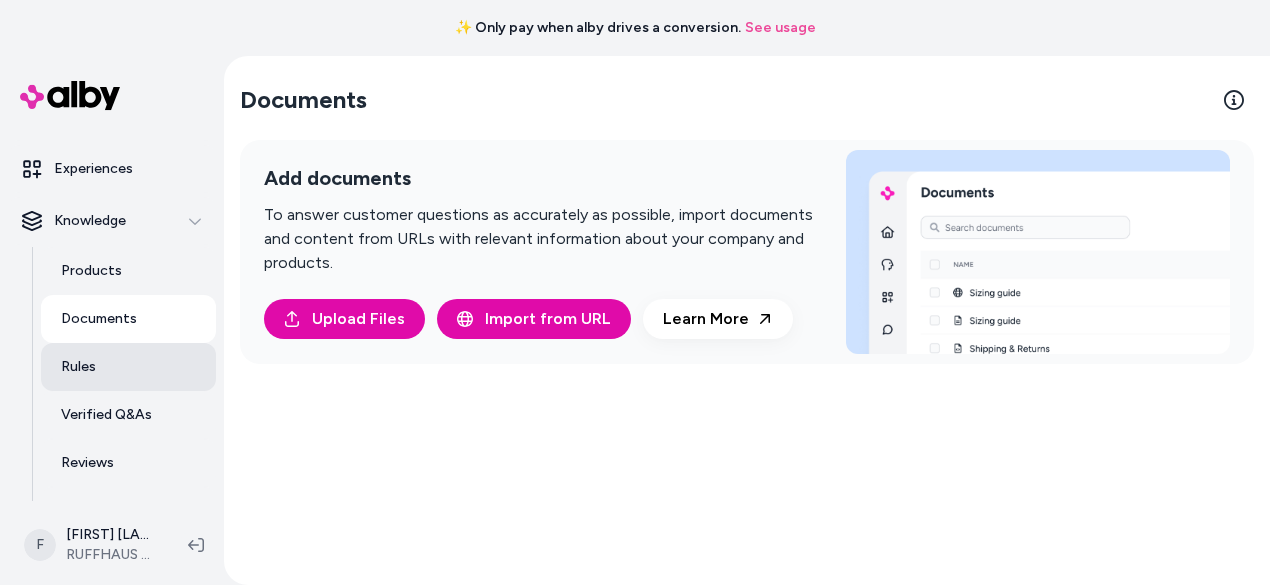 scroll, scrollTop: 203, scrollLeft: 0, axis: vertical 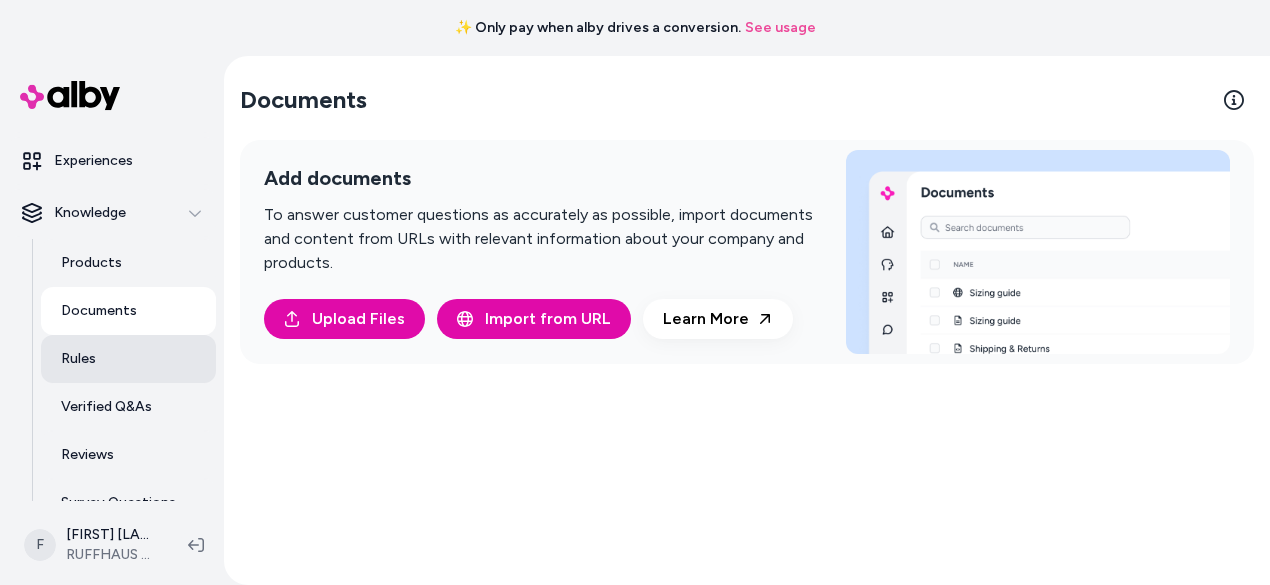 click on "Rules" at bounding box center (128, 359) 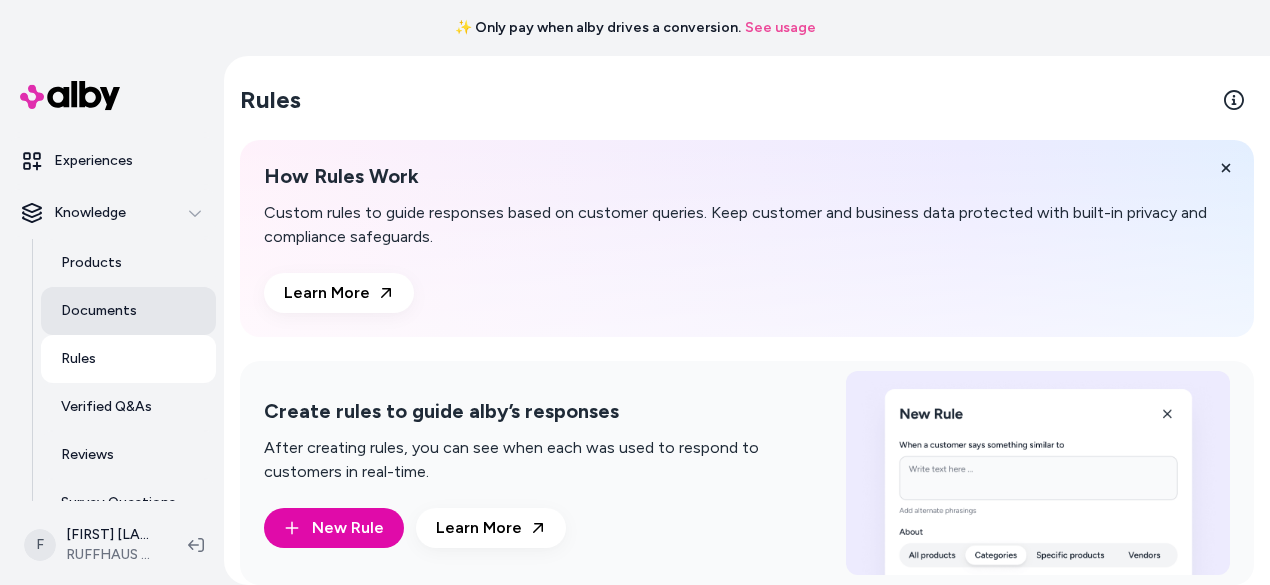 click on "Documents" at bounding box center [99, 311] 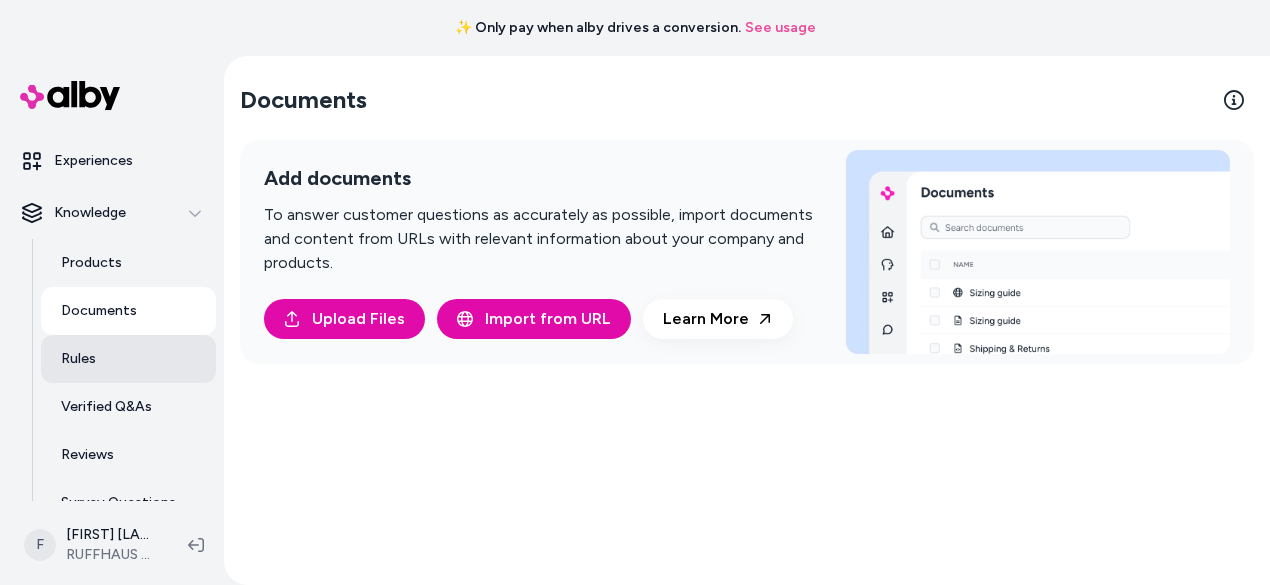 click on "Rules" at bounding box center (128, 359) 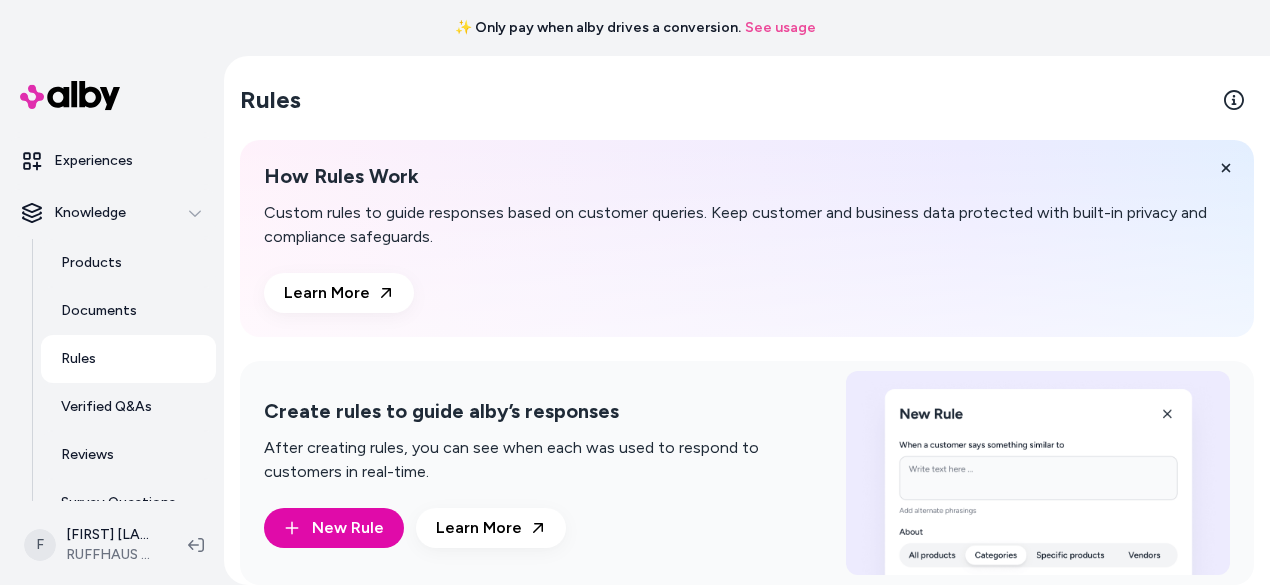 scroll, scrollTop: 16, scrollLeft: 0, axis: vertical 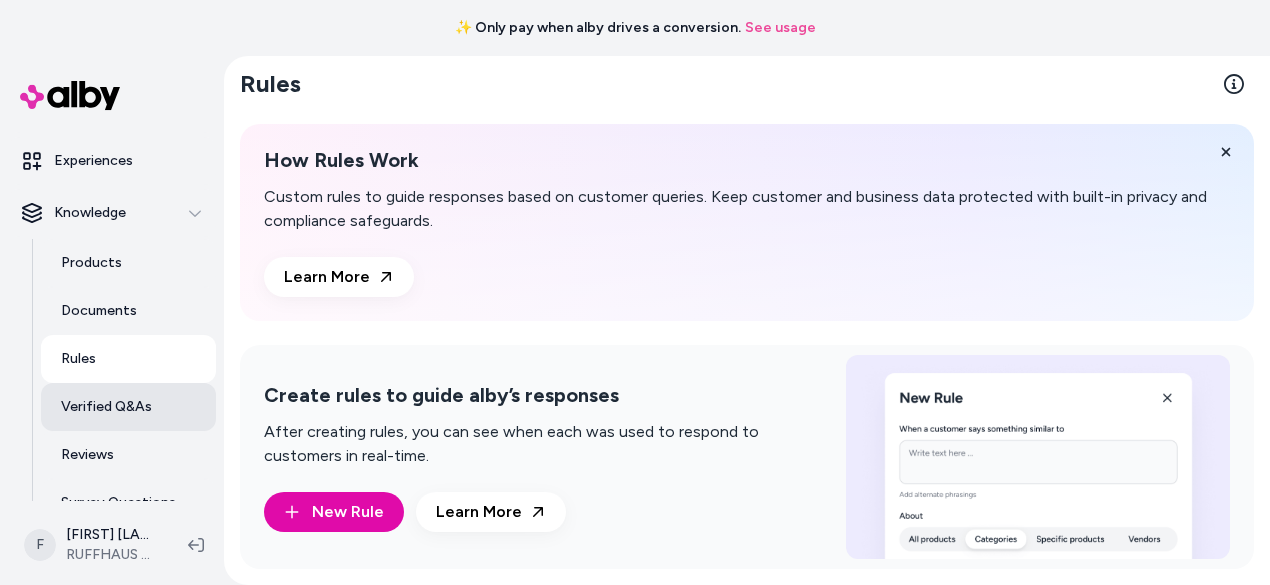 click on "Verified Q&As" at bounding box center (106, 407) 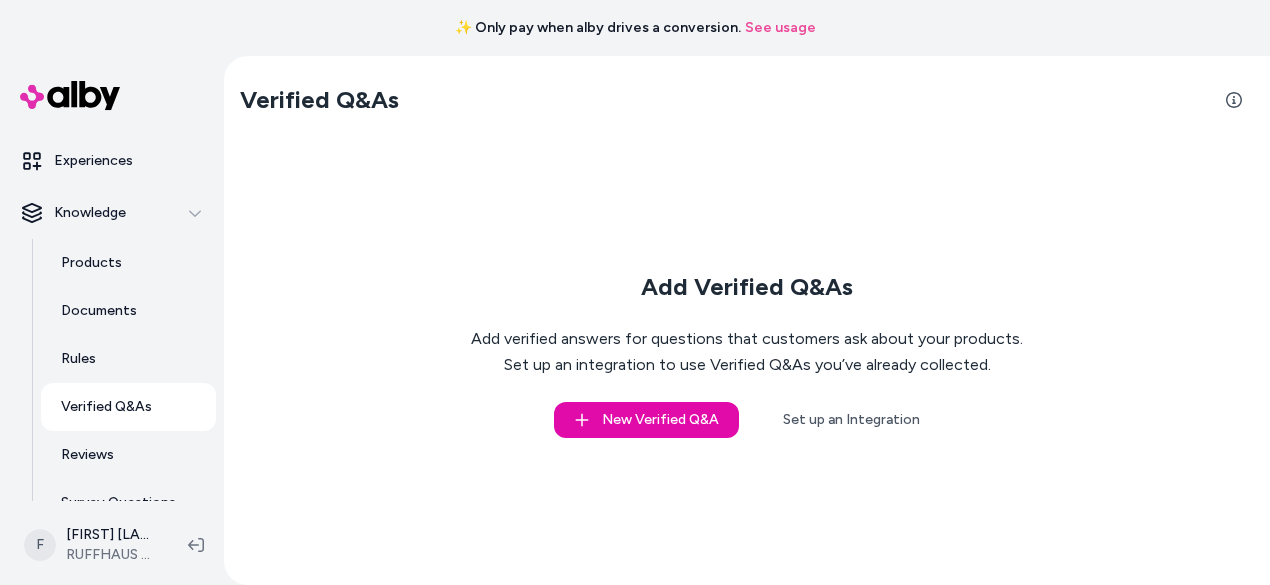 scroll, scrollTop: 0, scrollLeft: 0, axis: both 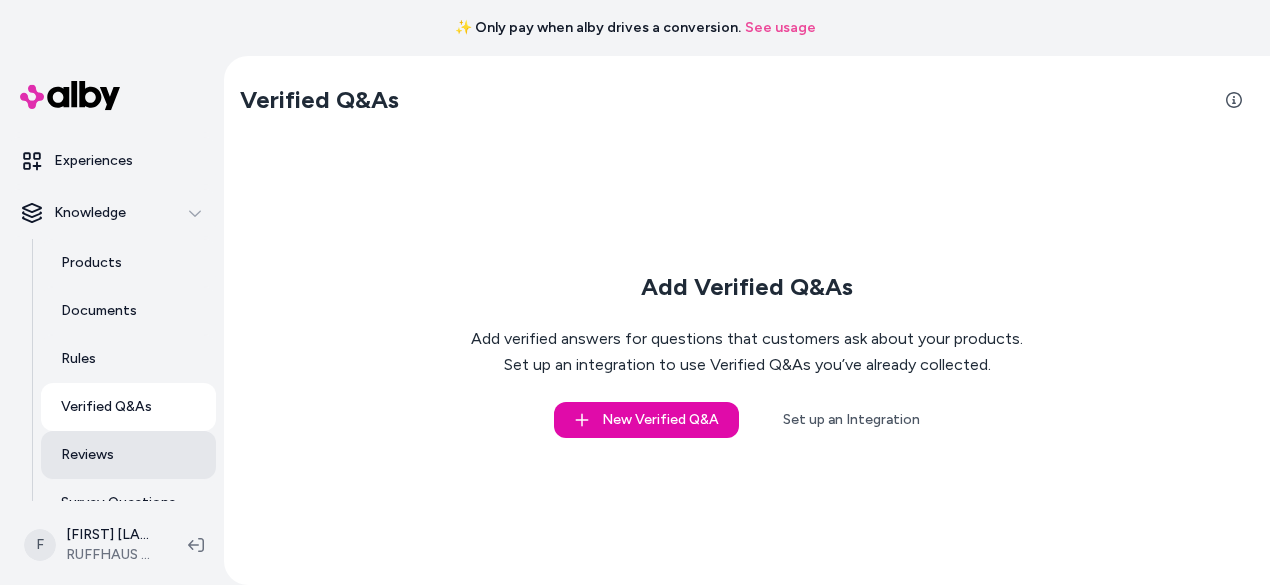 click on "Reviews" at bounding box center [128, 455] 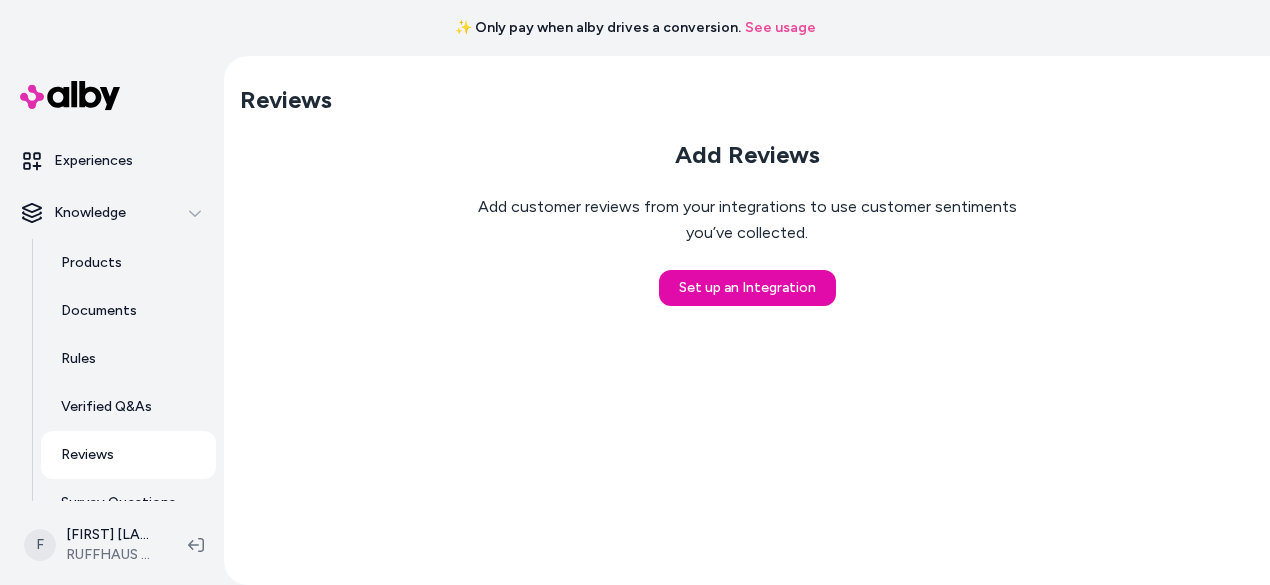 scroll, scrollTop: 260, scrollLeft: 0, axis: vertical 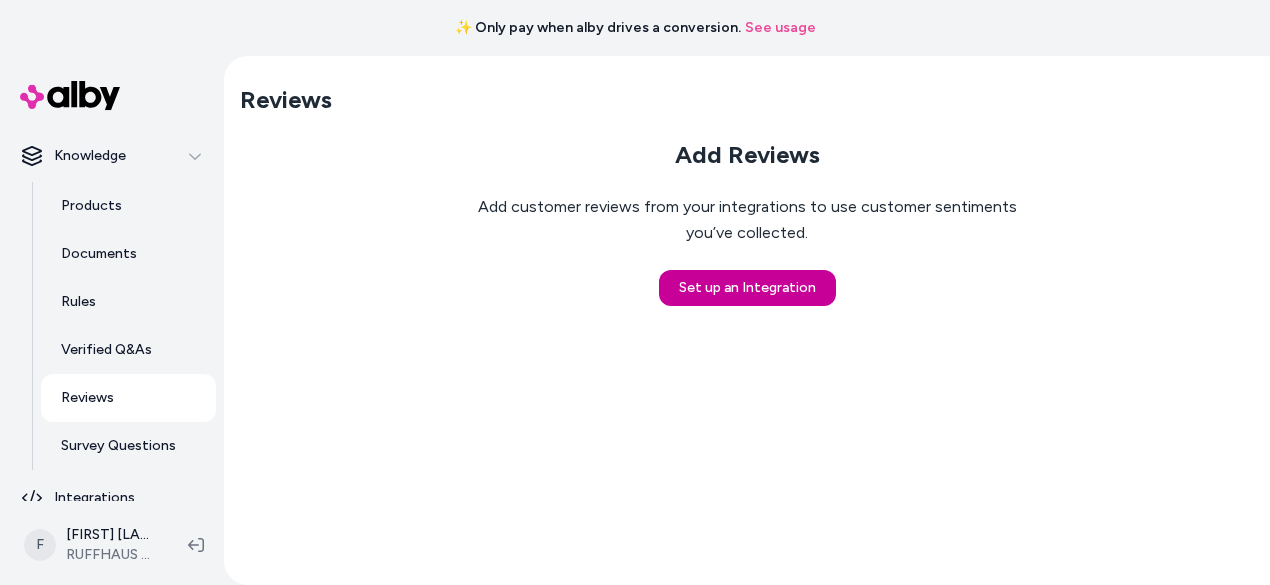 click on "Set up an Integration" at bounding box center [747, 288] 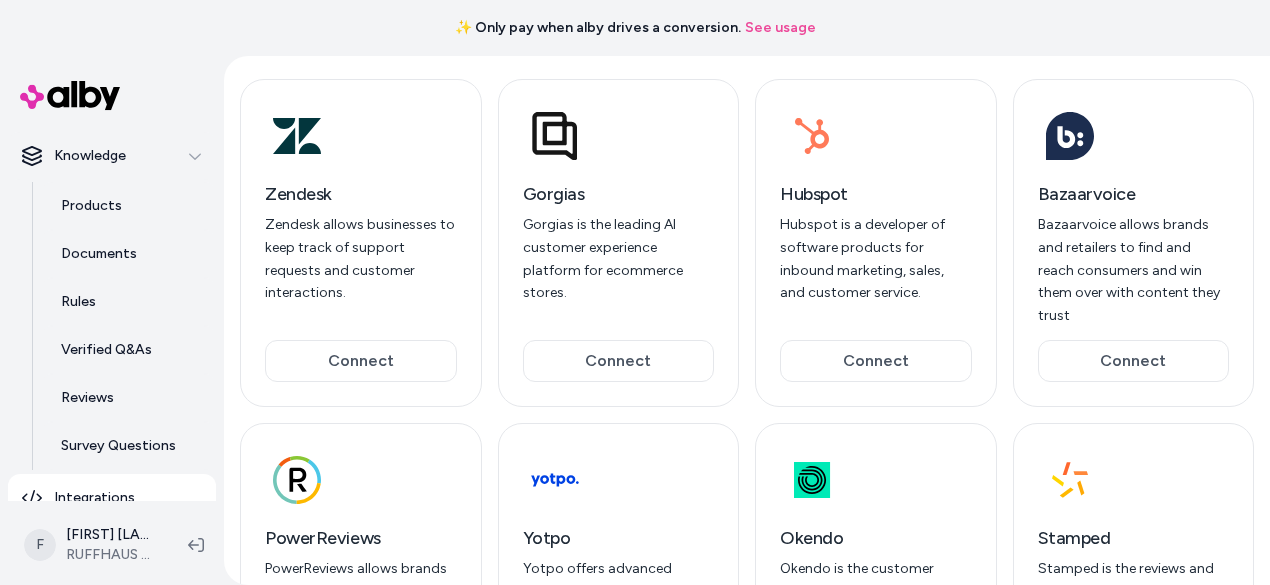 scroll, scrollTop: 218, scrollLeft: 0, axis: vertical 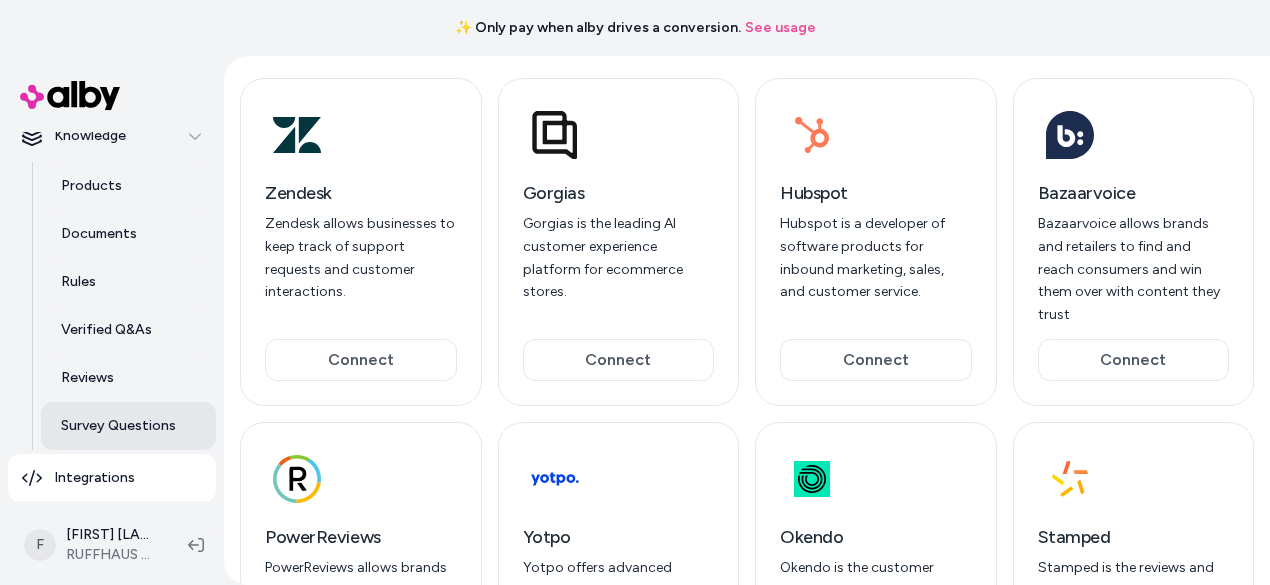 drag, startPoint x: 118, startPoint y: 442, endPoint x: 96, endPoint y: 469, distance: 34.828148 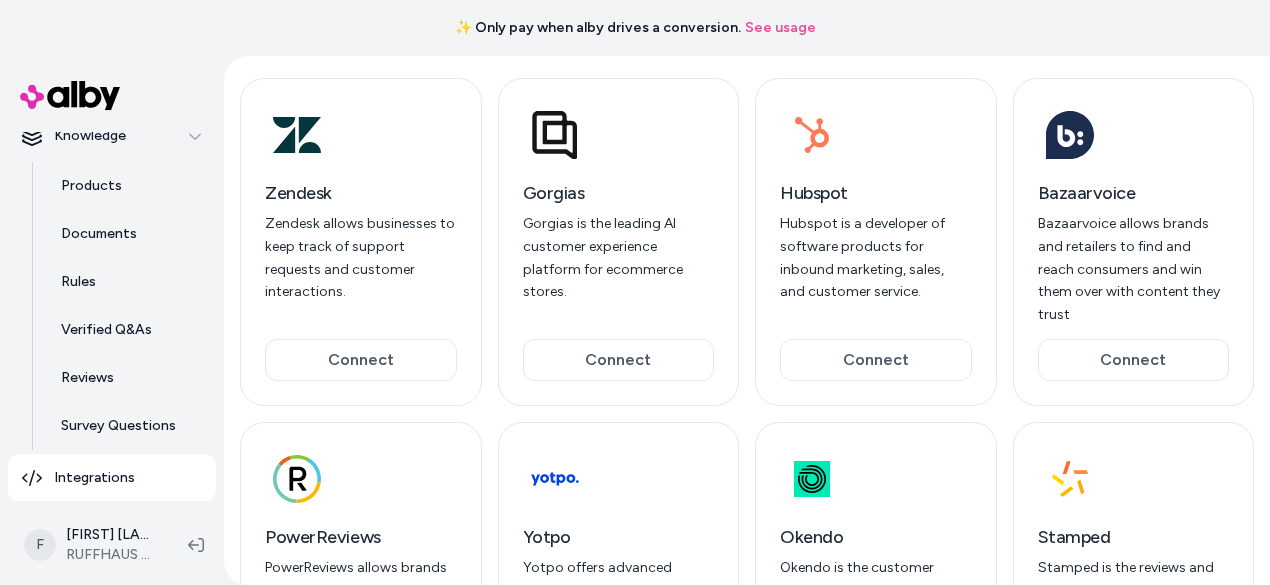 click on "Integrations" at bounding box center [94, 478] 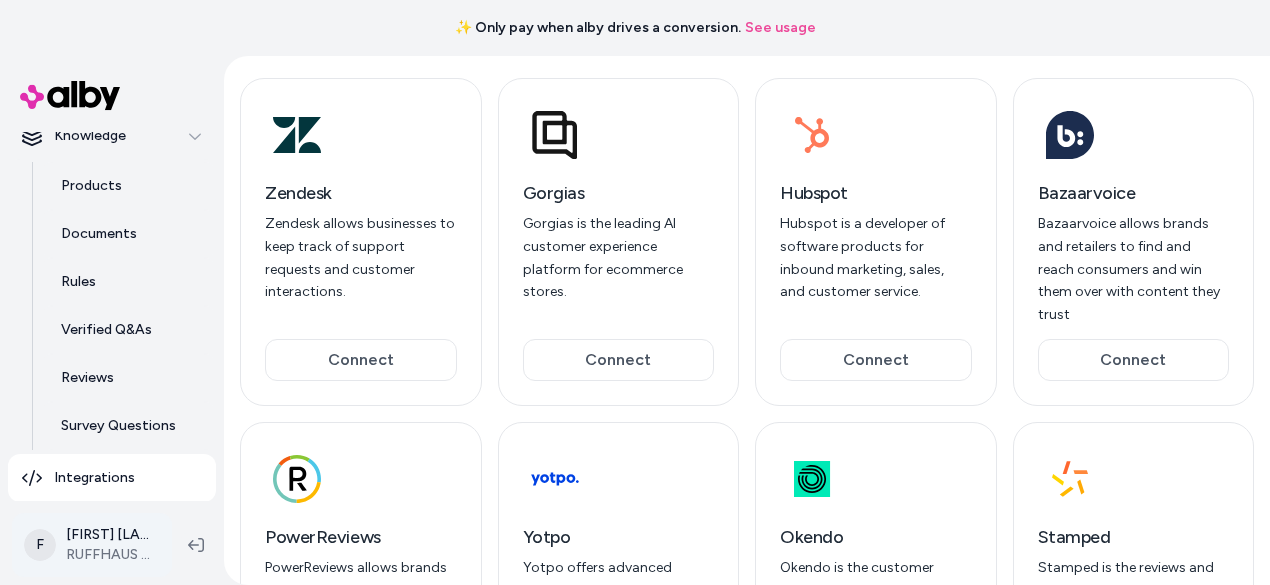 scroll, scrollTop: 0, scrollLeft: 0, axis: both 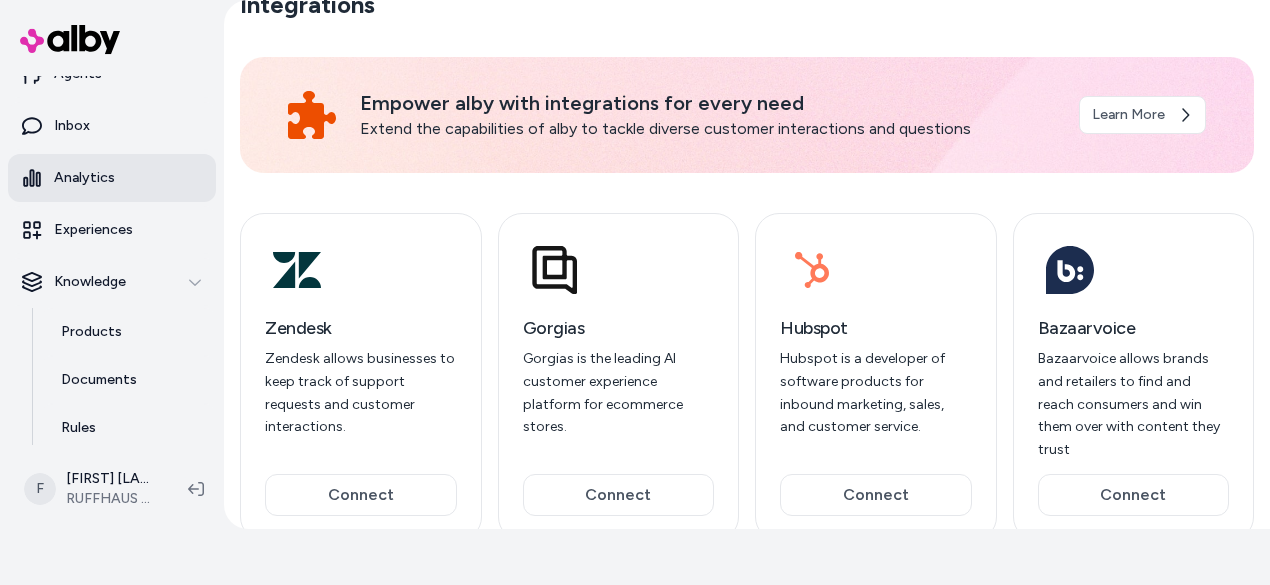 click on "Analytics" at bounding box center [112, 178] 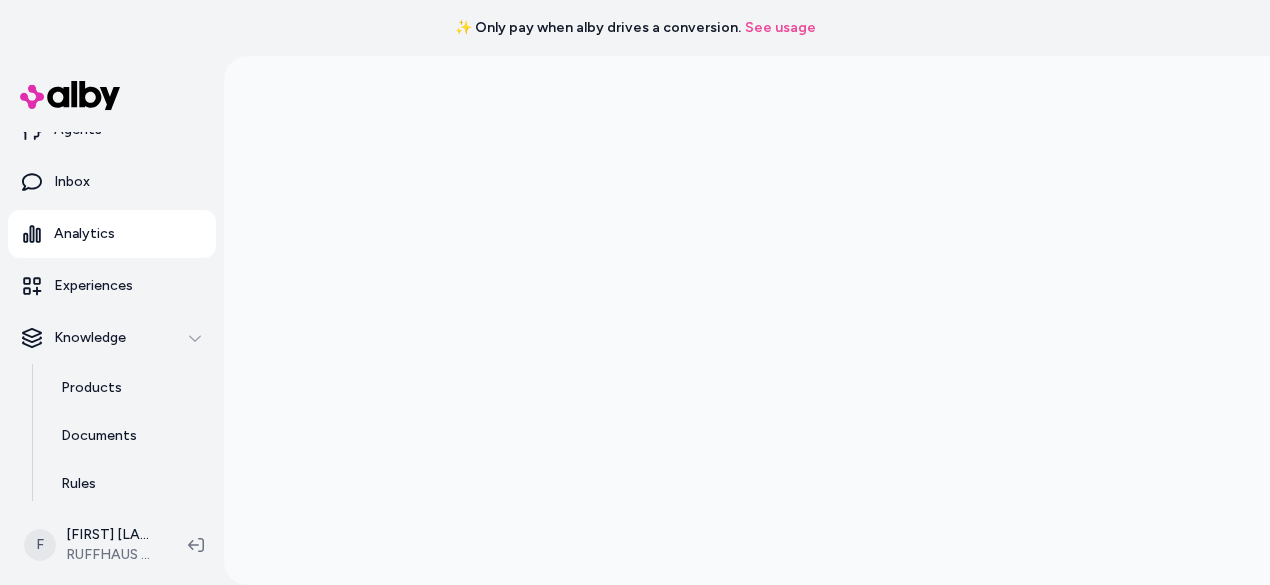 scroll, scrollTop: 2, scrollLeft: 0, axis: vertical 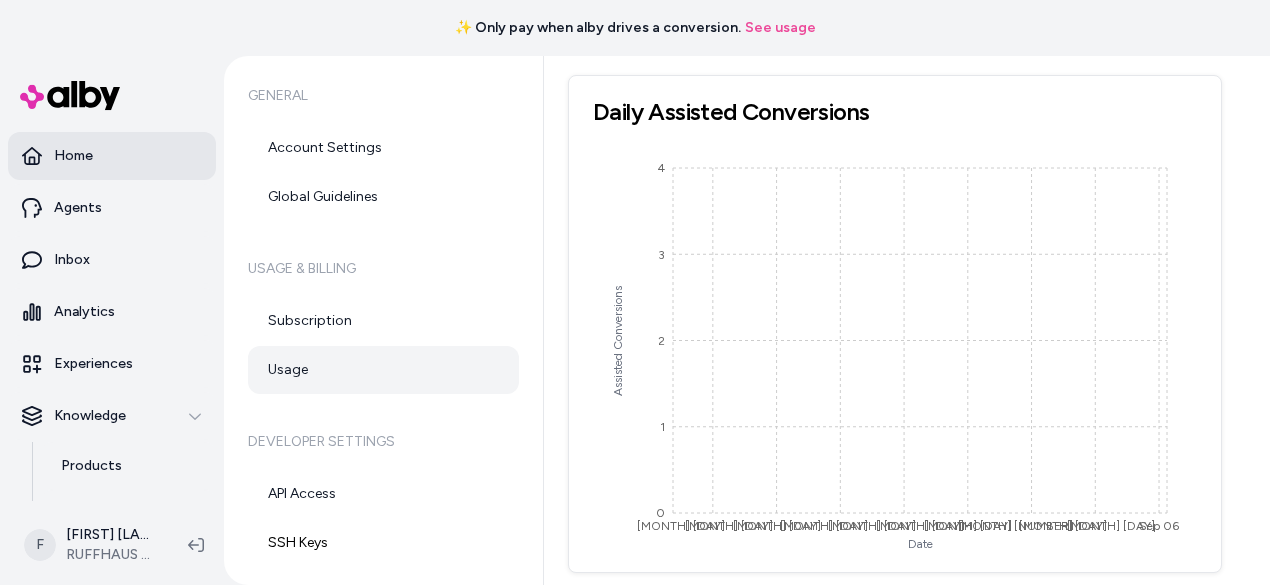 click on "Home" at bounding box center [73, 156] 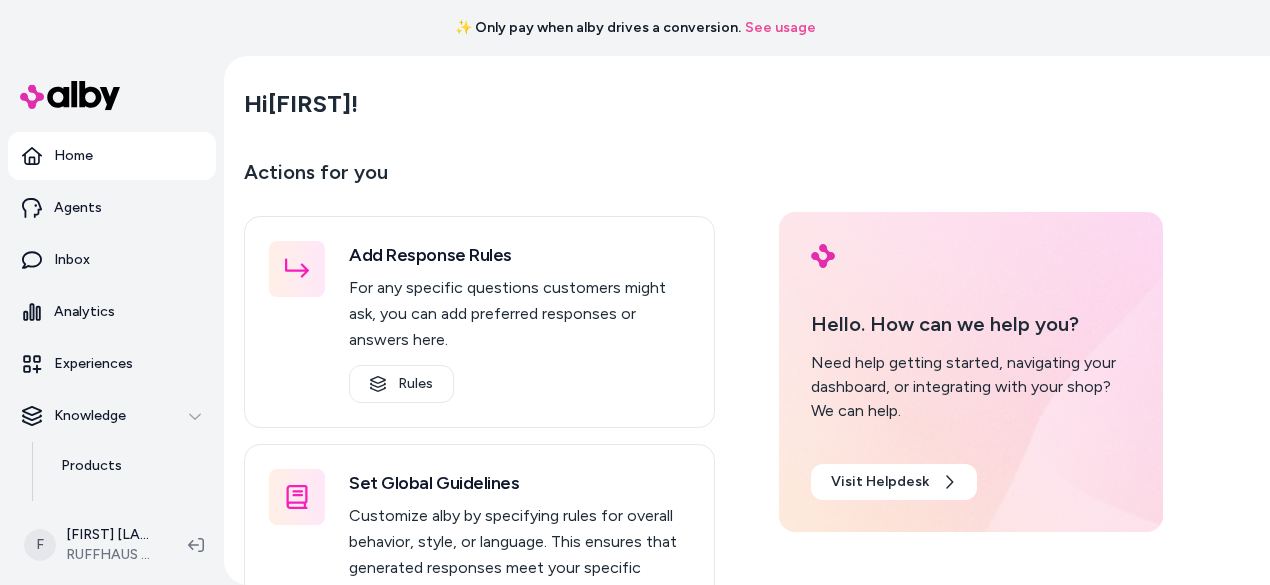 click at bounding box center (70, 95) 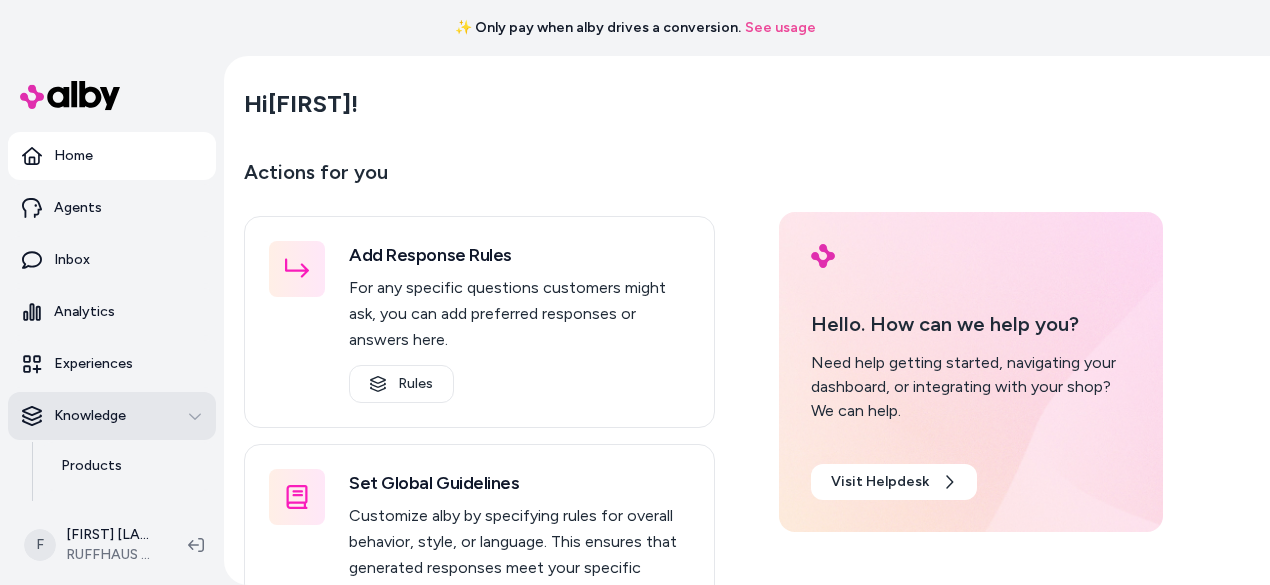 click on "Knowledge" at bounding box center [112, 416] 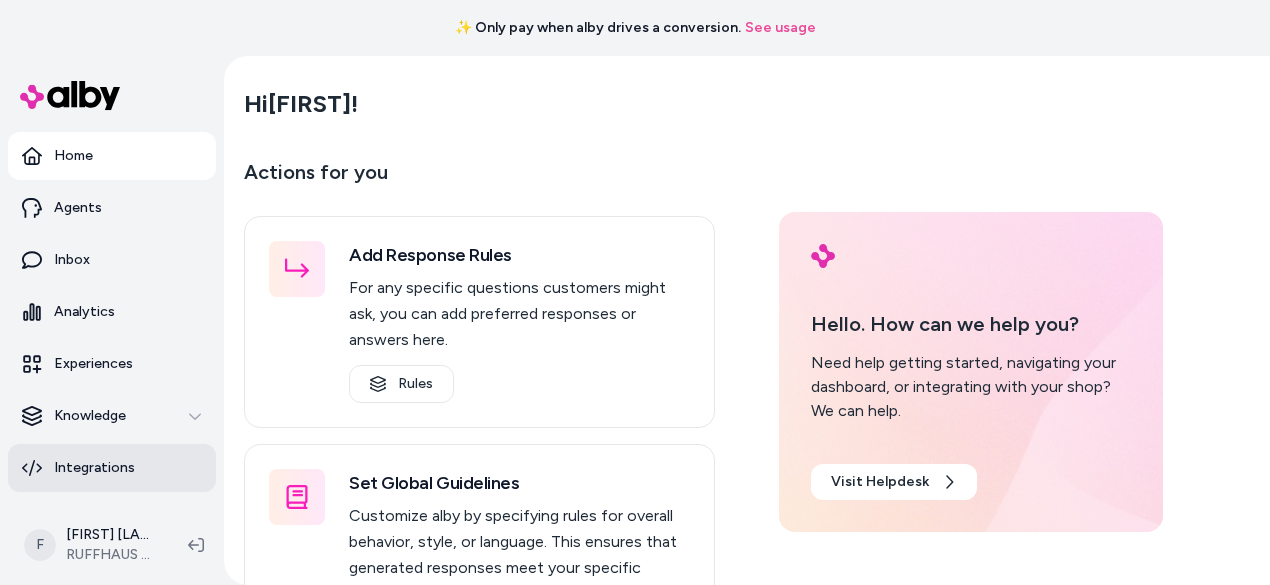 click on "Integrations" at bounding box center [112, 468] 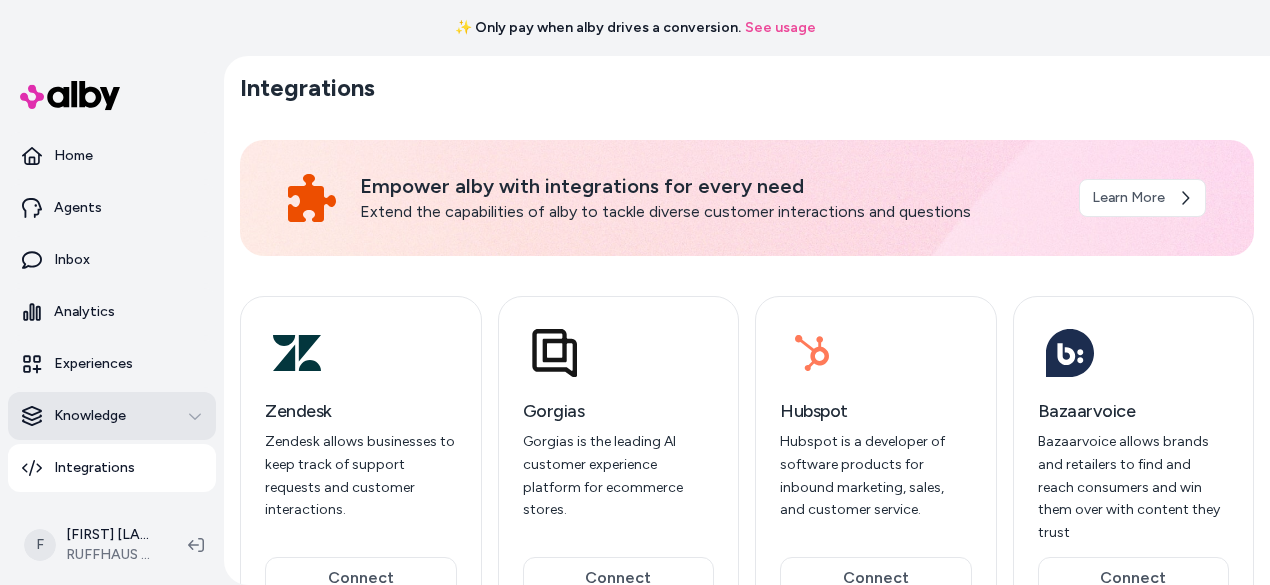 click on "Knowledge" at bounding box center [112, 416] 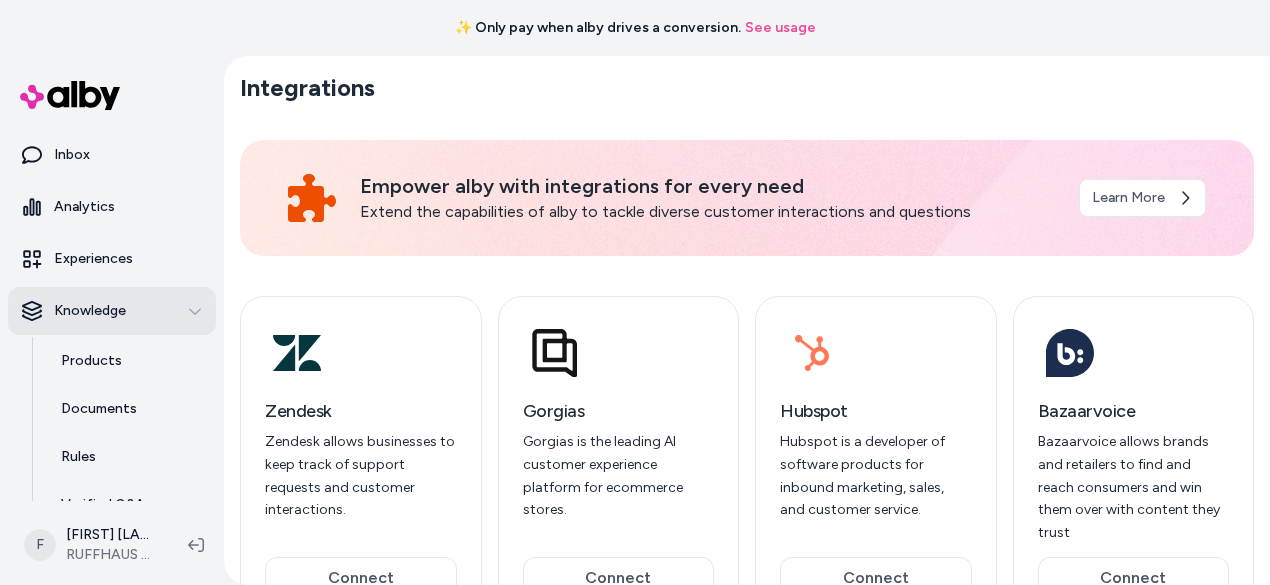 scroll, scrollTop: 281, scrollLeft: 0, axis: vertical 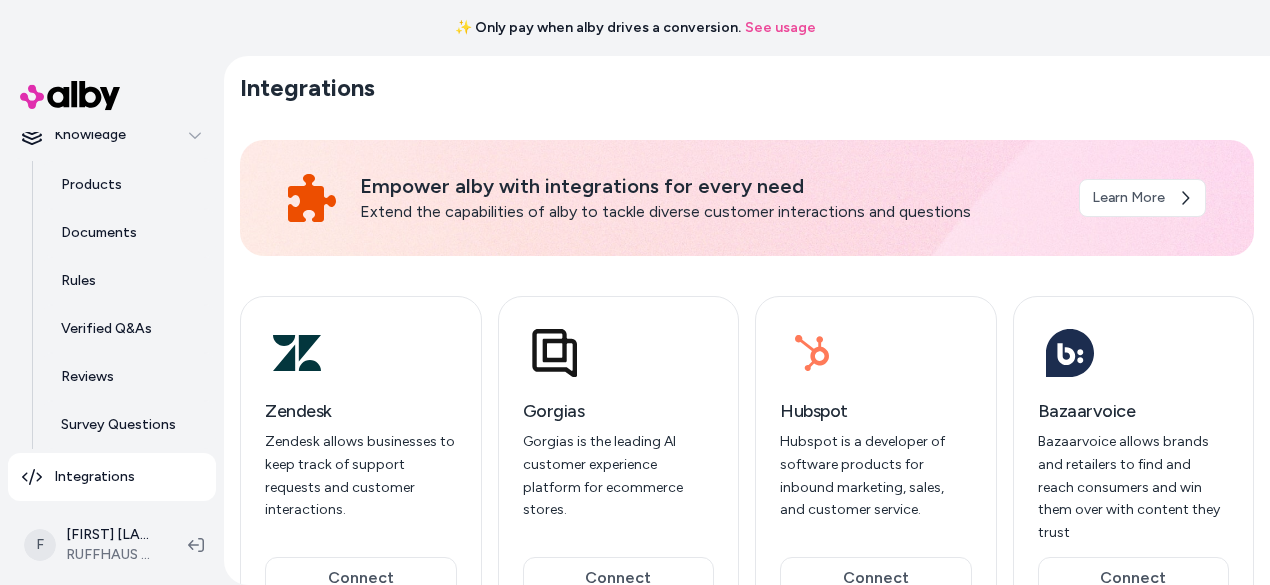 click at bounding box center (128, 96) 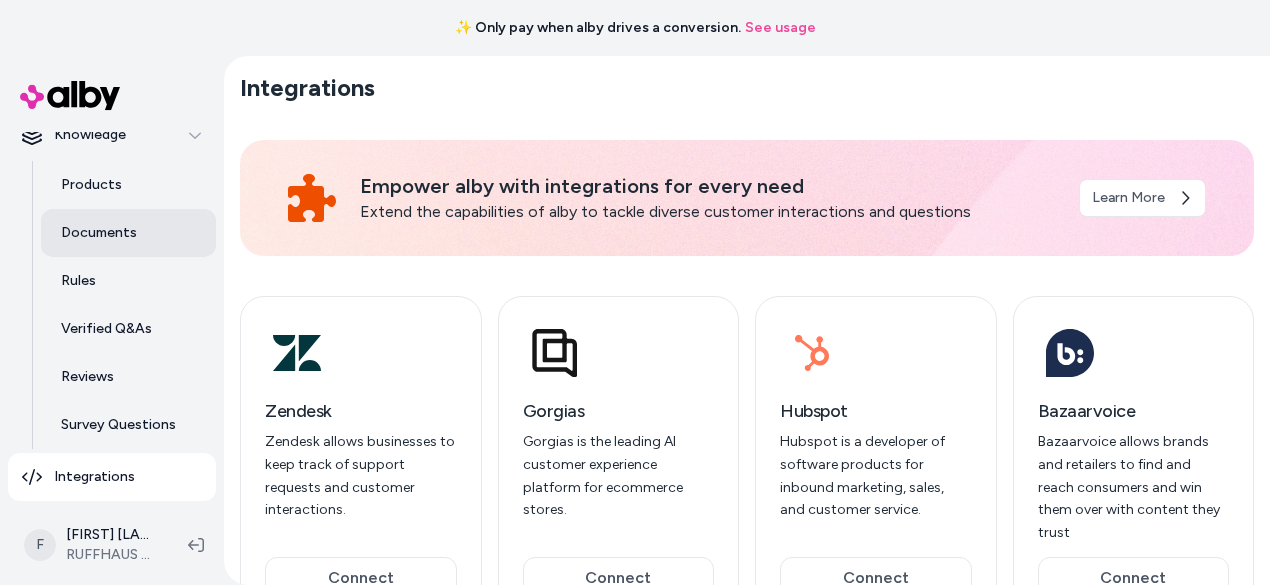 scroll, scrollTop: 0, scrollLeft: 0, axis: both 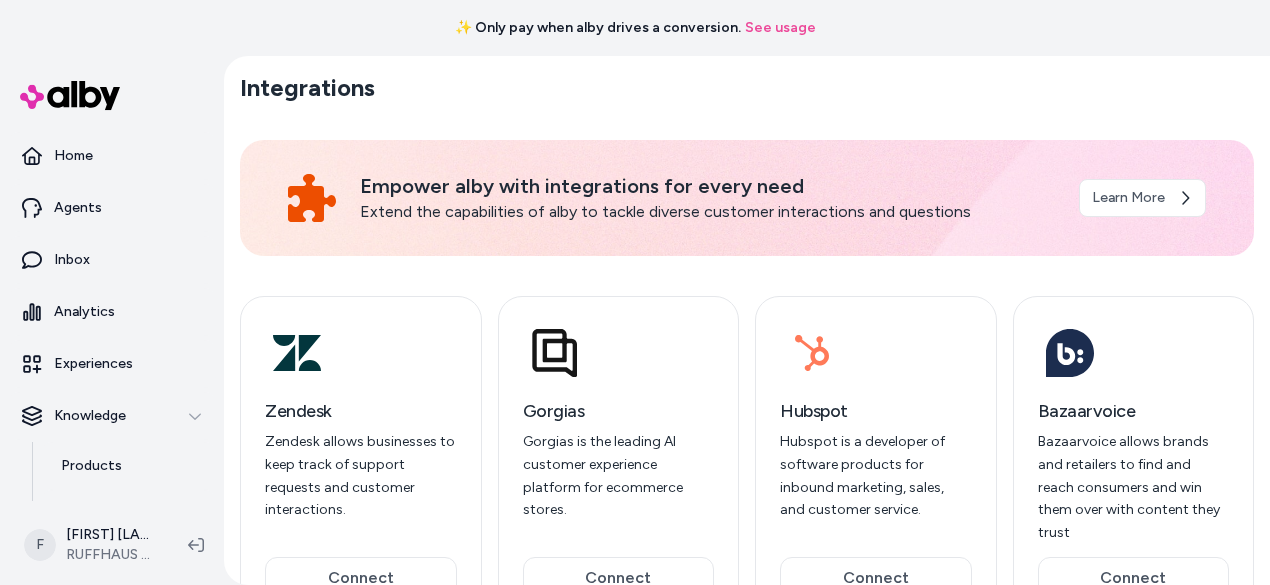 click on "Bazaarvoice Bazaarvoice allows brands and retailers to find and reach consumers and win them over with content they trust Connect" at bounding box center [1134, 460] 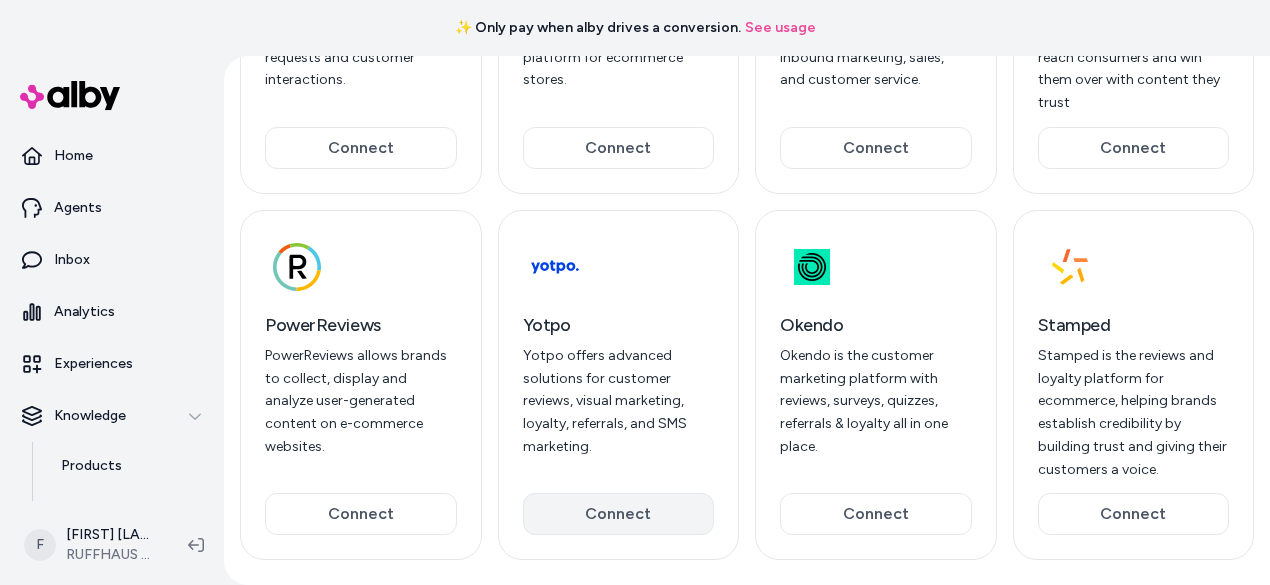 click on "Connect" at bounding box center [619, 514] 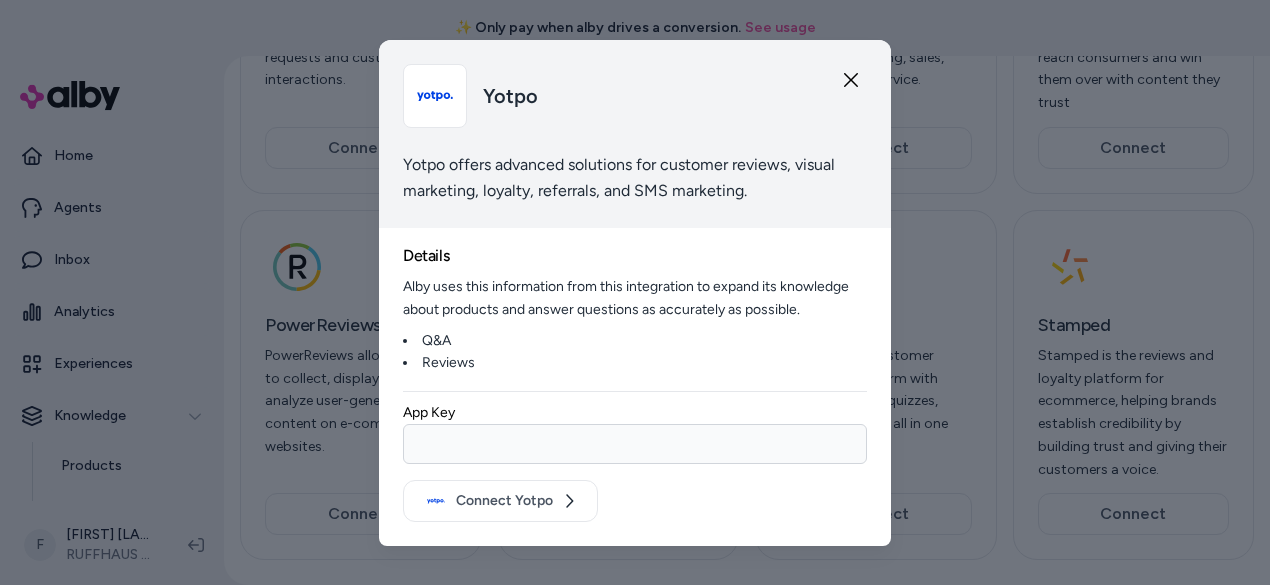 click 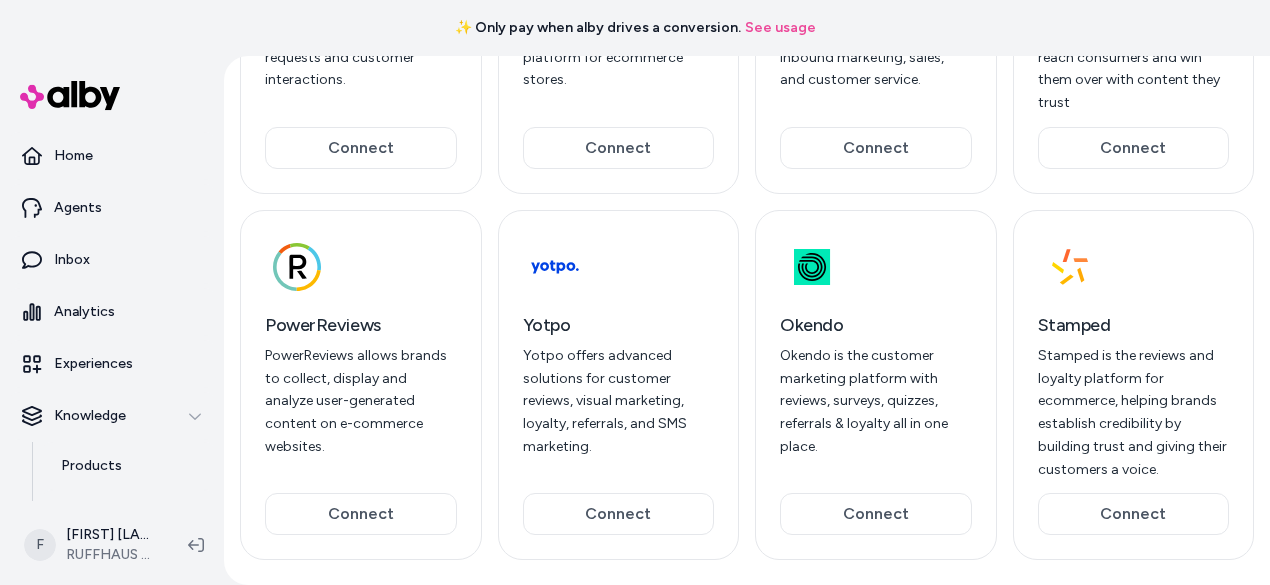 scroll, scrollTop: 0, scrollLeft: 0, axis: both 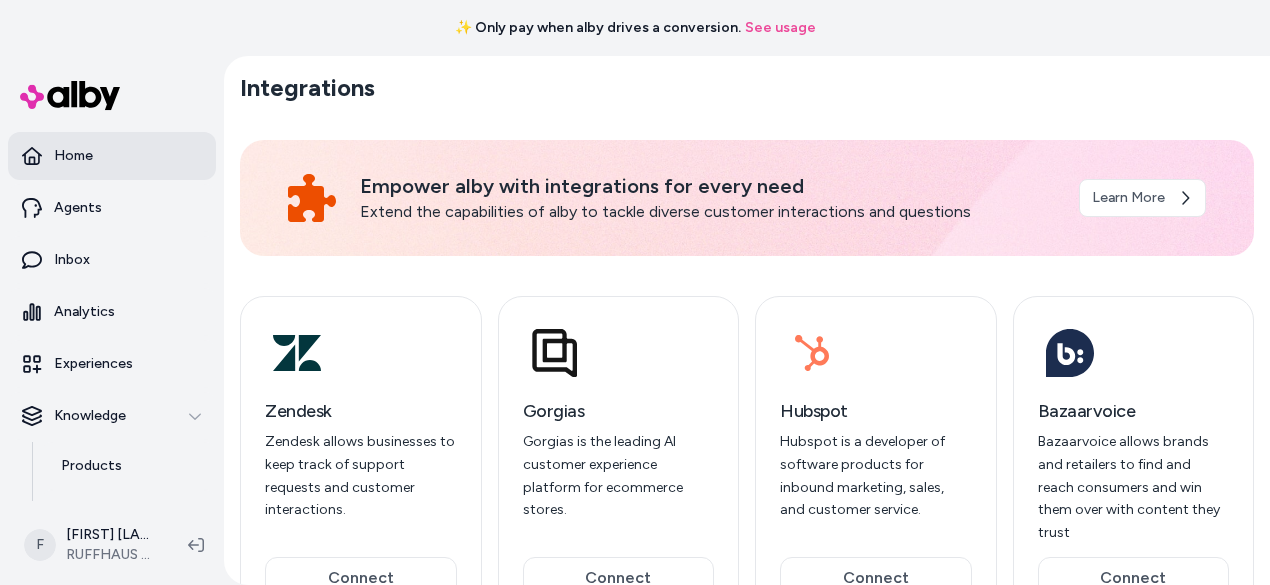 click on "Home" at bounding box center [112, 156] 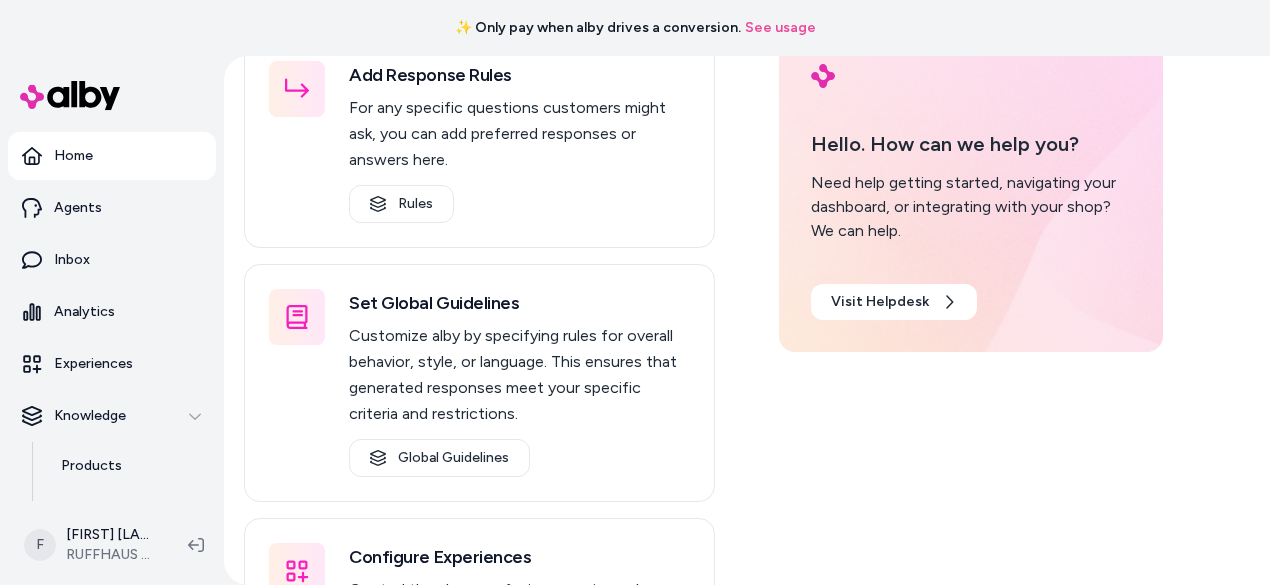 scroll, scrollTop: 0, scrollLeft: 0, axis: both 